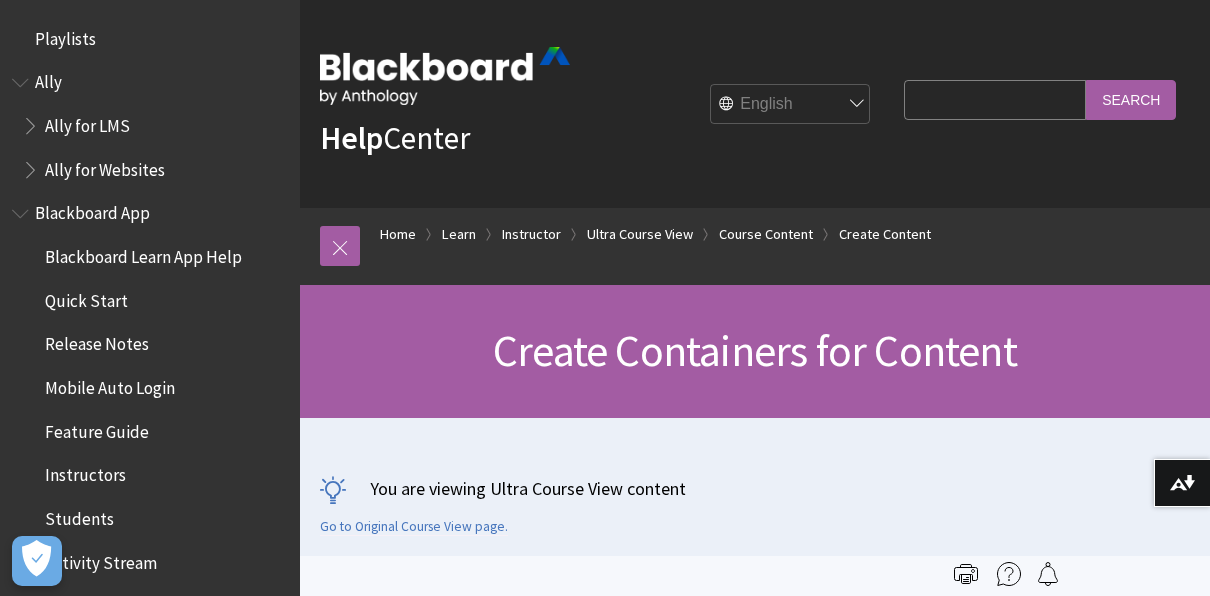 scroll, scrollTop: 0, scrollLeft: 0, axis: both 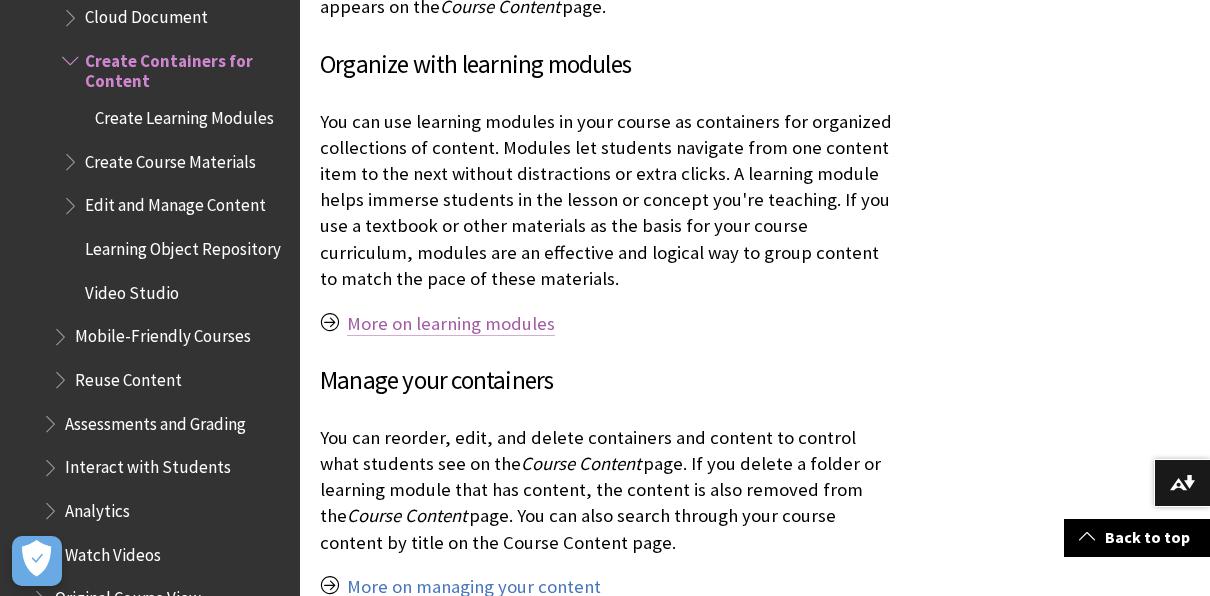 click on "More on learning modules" at bounding box center (451, 324) 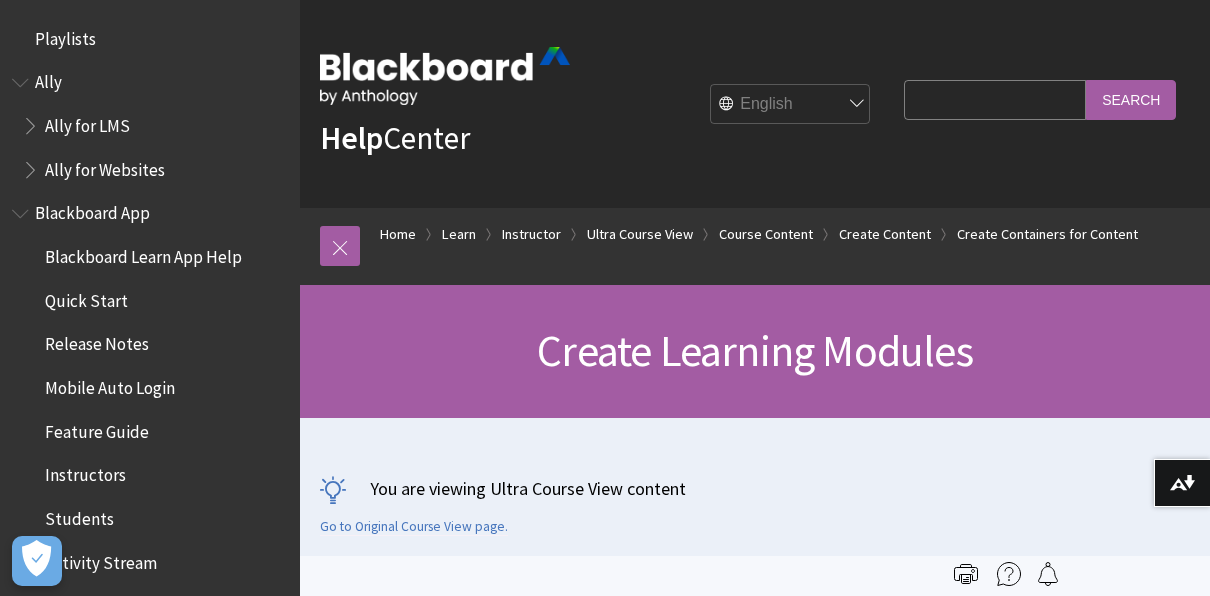scroll, scrollTop: 290, scrollLeft: 0, axis: vertical 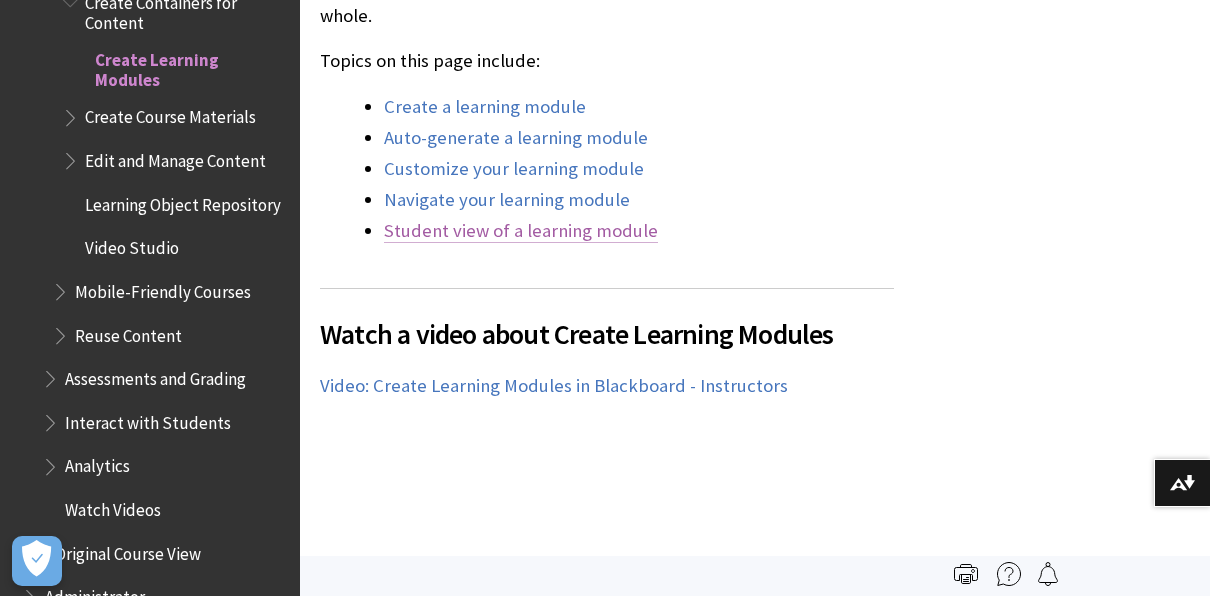 click on "Student view of a learning module" at bounding box center (521, 231) 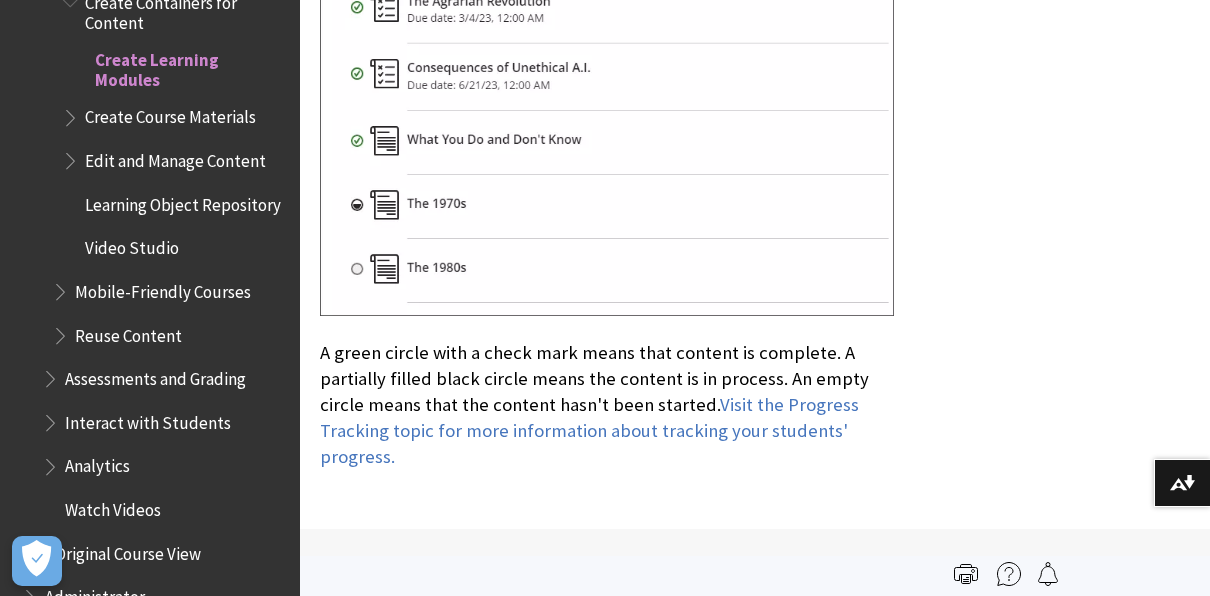 scroll, scrollTop: 14766, scrollLeft: 0, axis: vertical 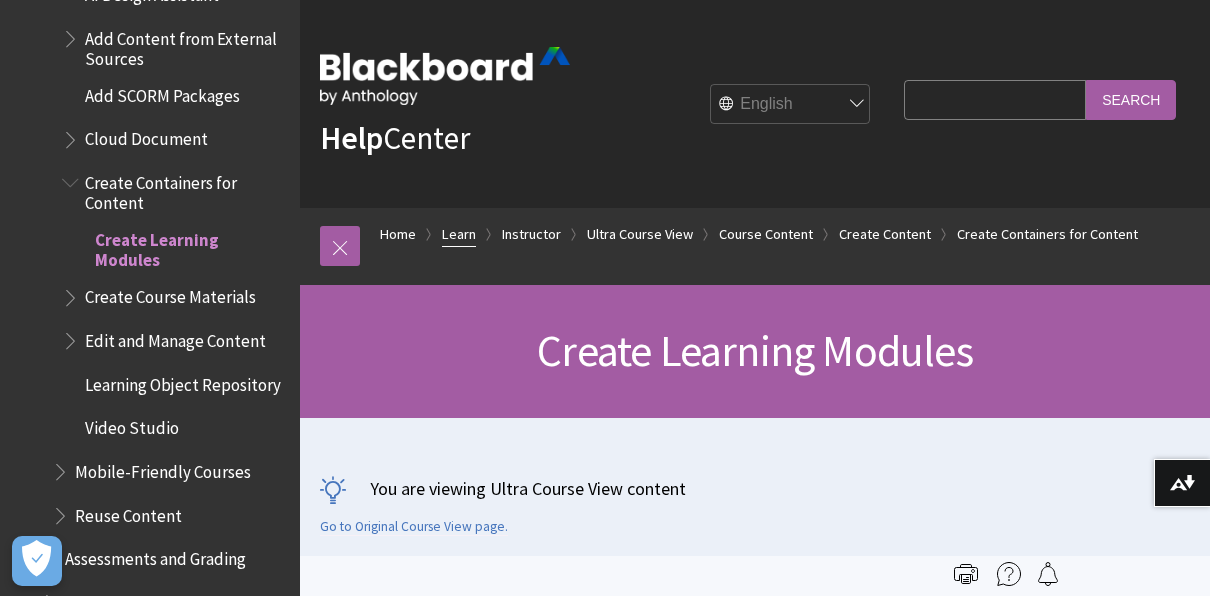 click on "Learn" at bounding box center [459, 234] 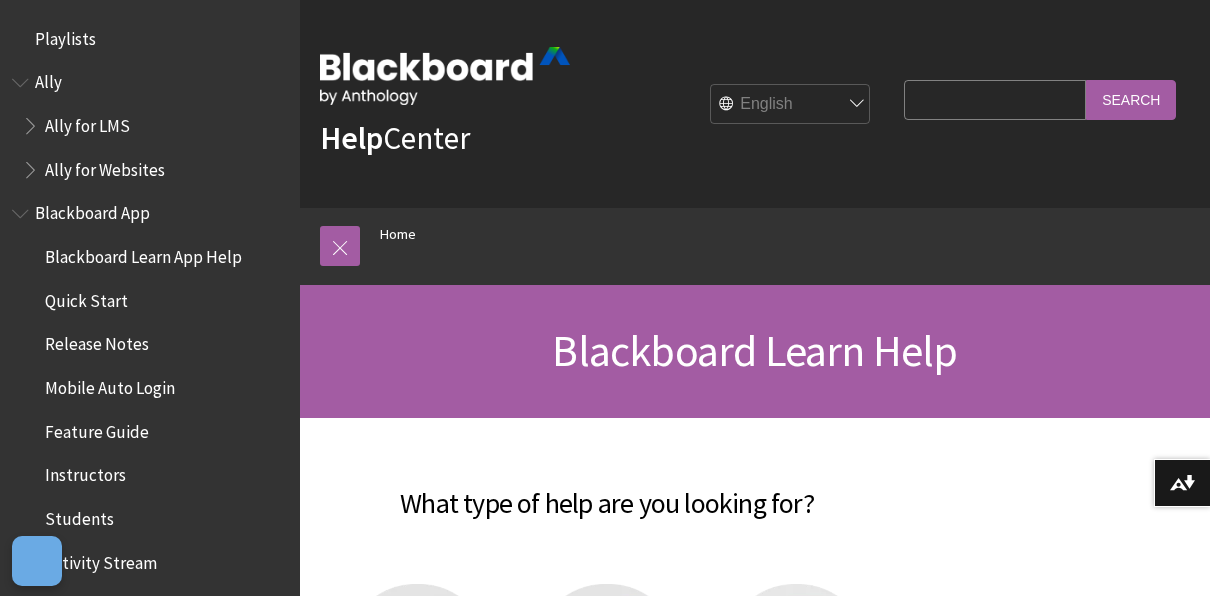 scroll, scrollTop: 0, scrollLeft: 0, axis: both 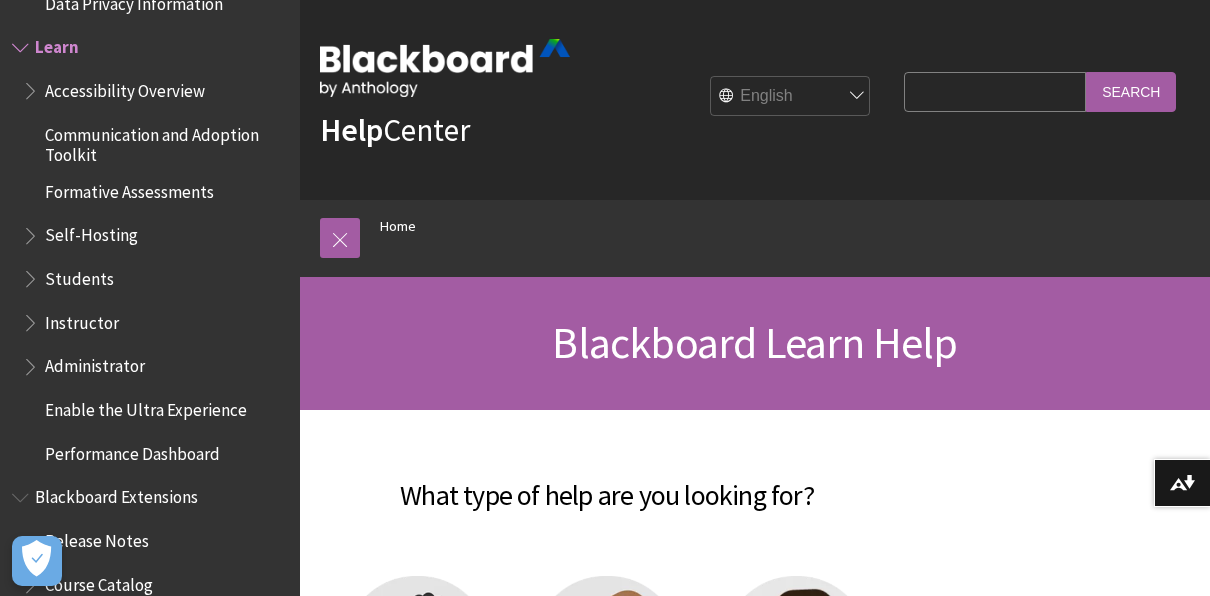 click on "Students" at bounding box center [79, 275] 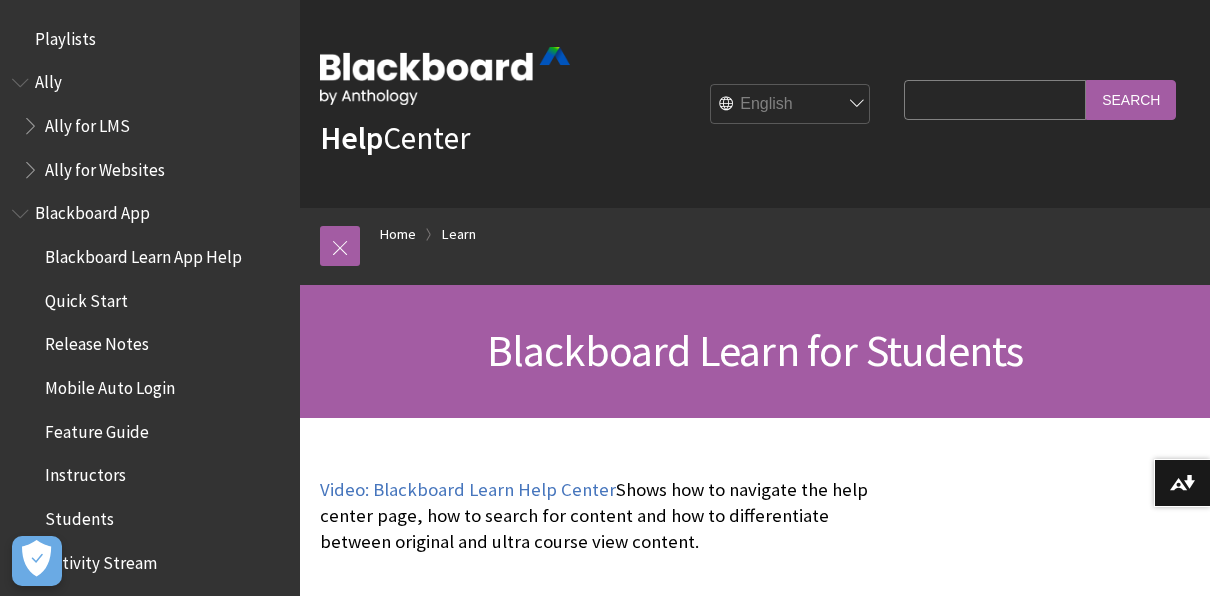 scroll, scrollTop: 0, scrollLeft: 0, axis: both 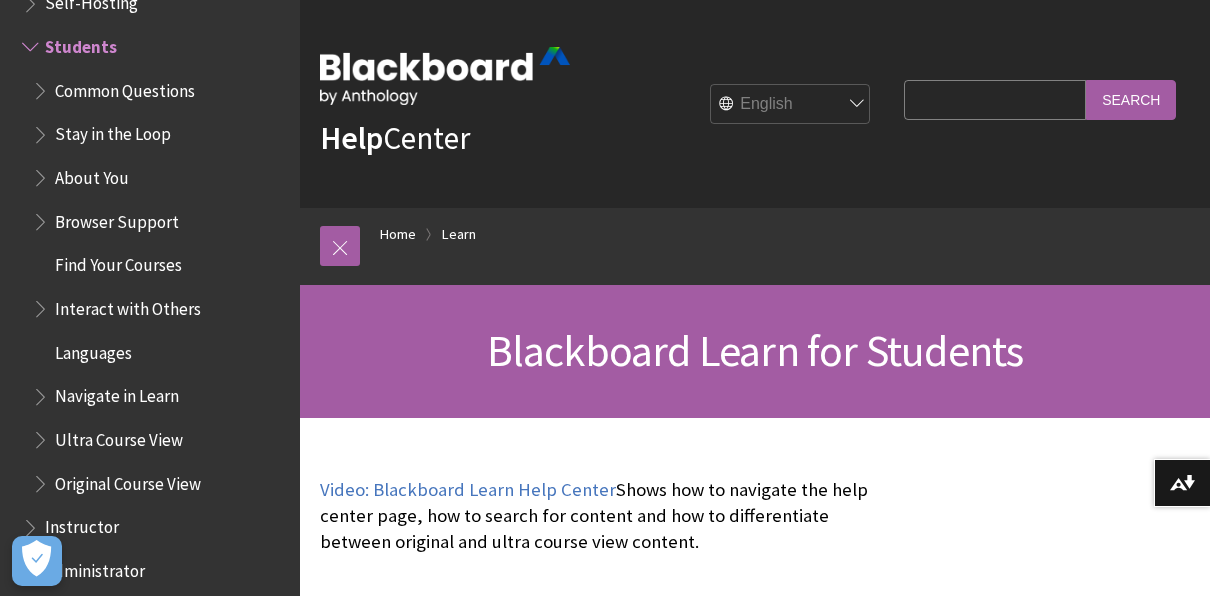 click on "Search Query" at bounding box center (995, 99) 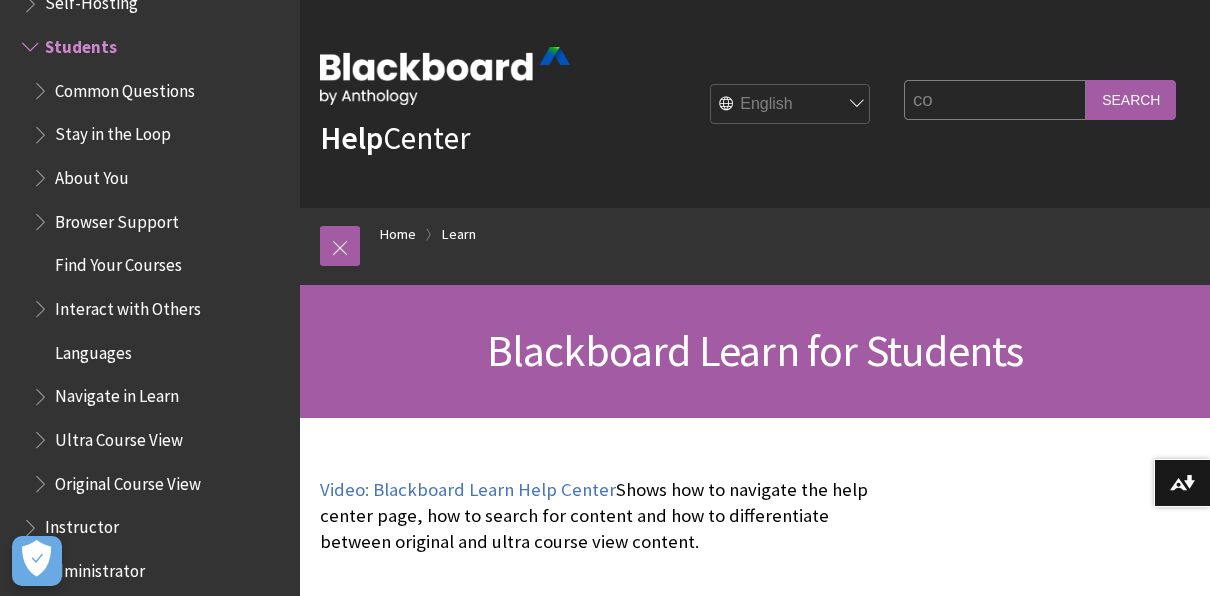 type on "c" 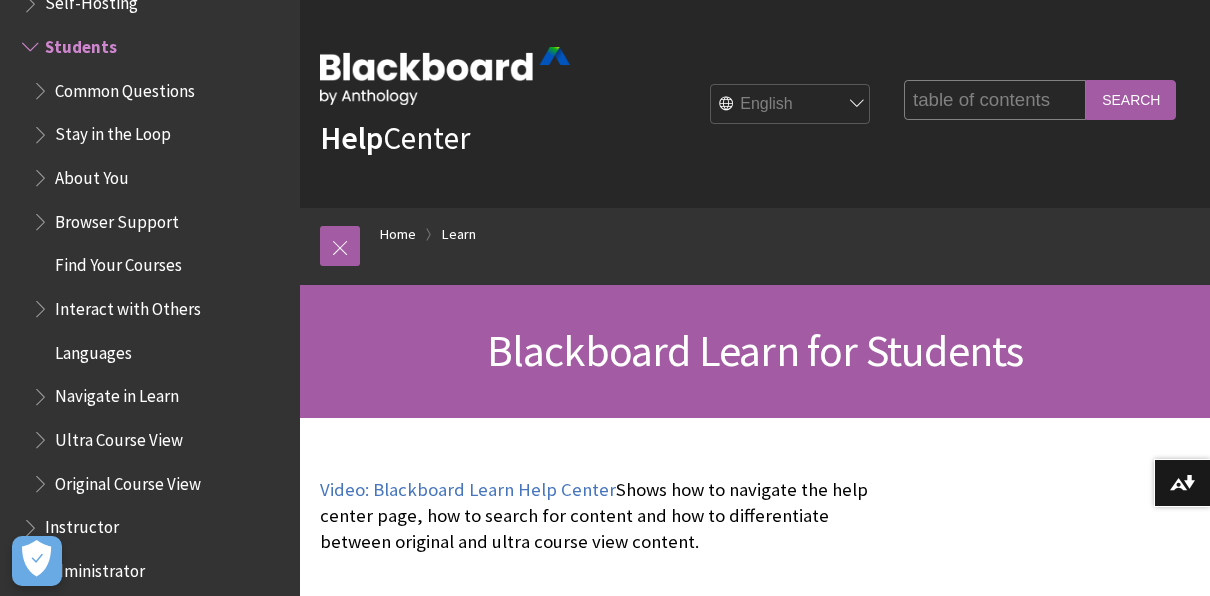 type on "table of contents" 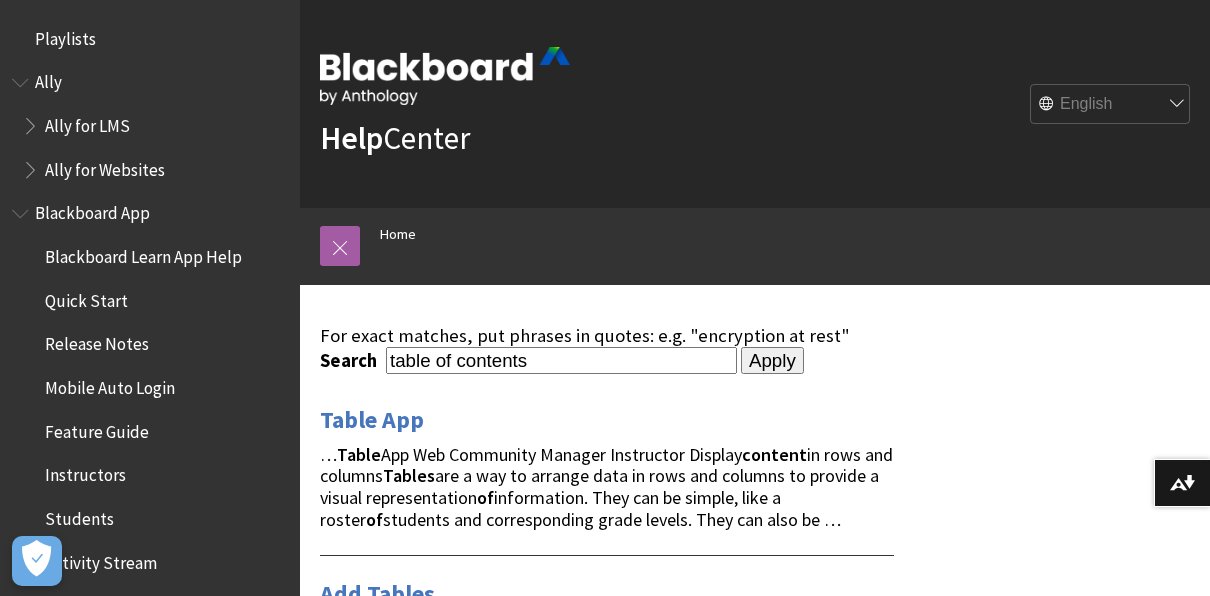 scroll, scrollTop: 0, scrollLeft: 0, axis: both 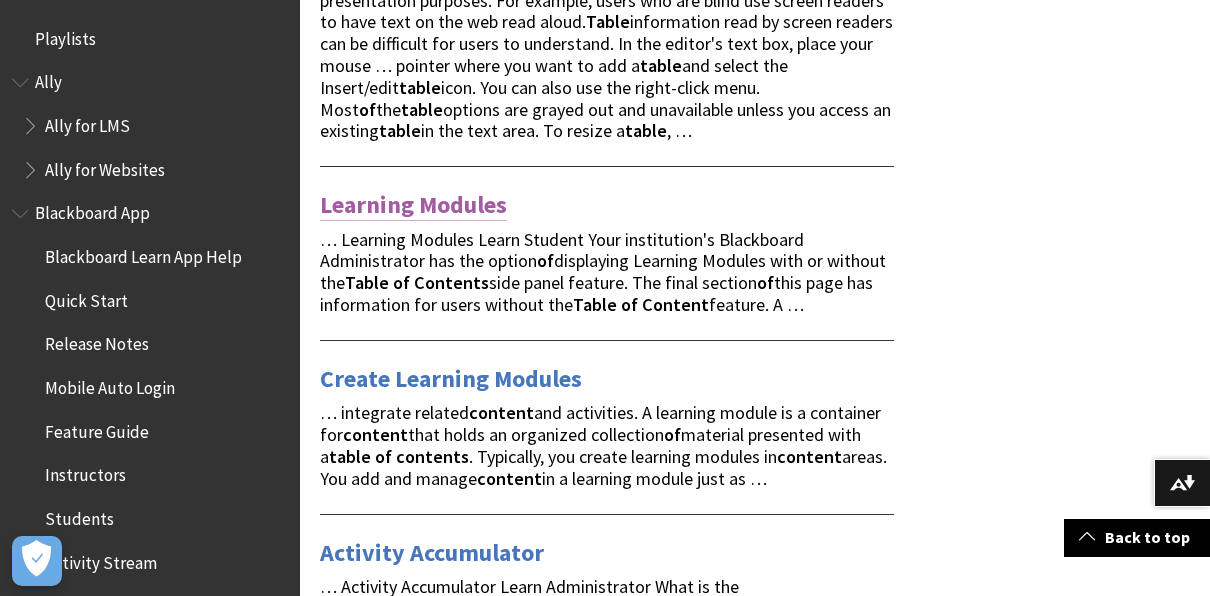 click on "Learning Modules" at bounding box center [413, 205] 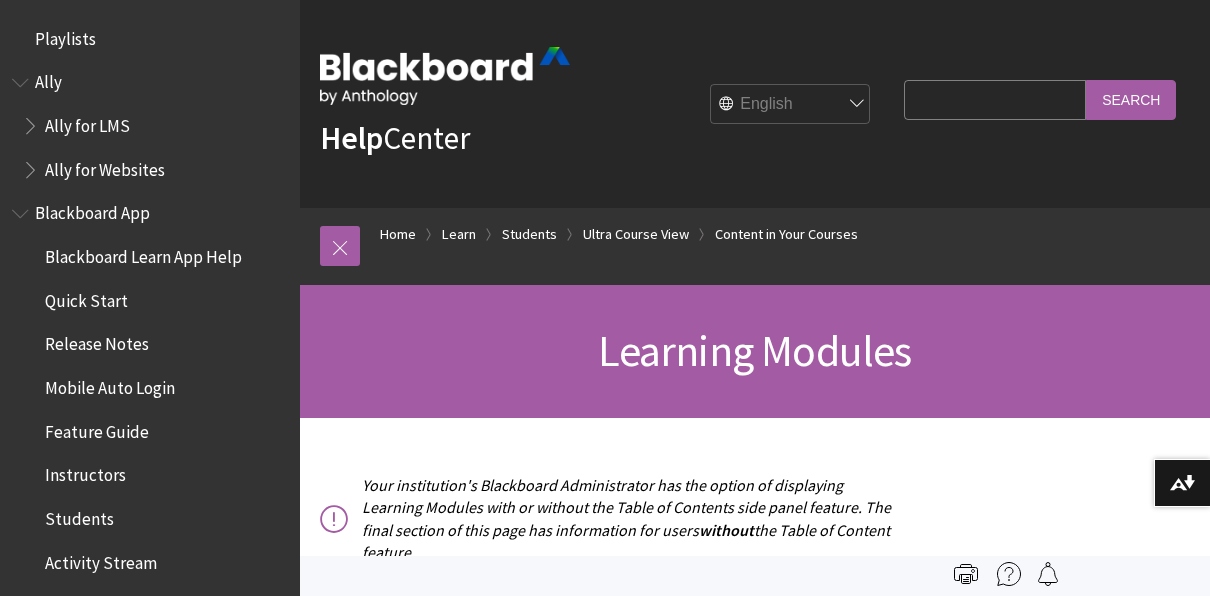scroll, scrollTop: 0, scrollLeft: 0, axis: both 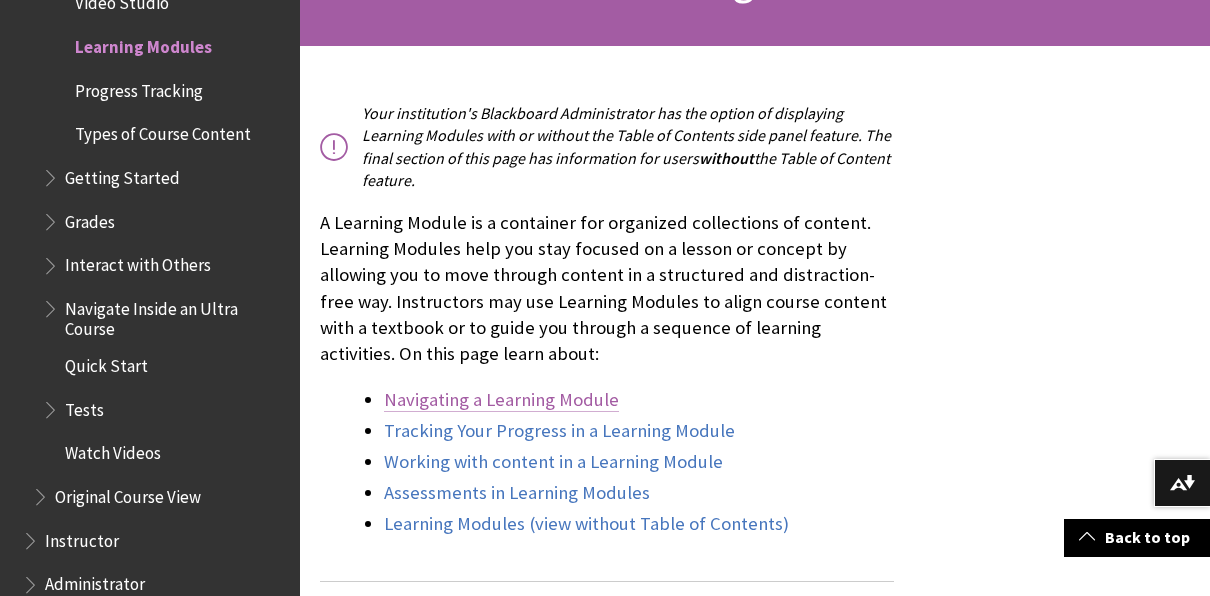 click on "Navigating a Learning Module" at bounding box center (501, 400) 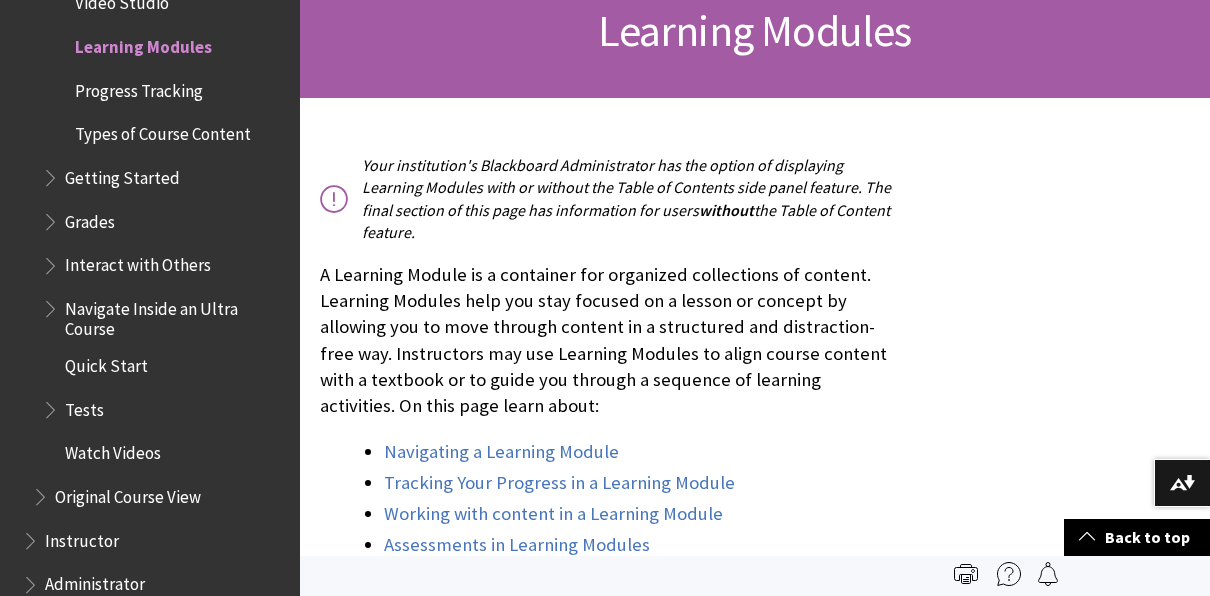 scroll, scrollTop: 0, scrollLeft: 0, axis: both 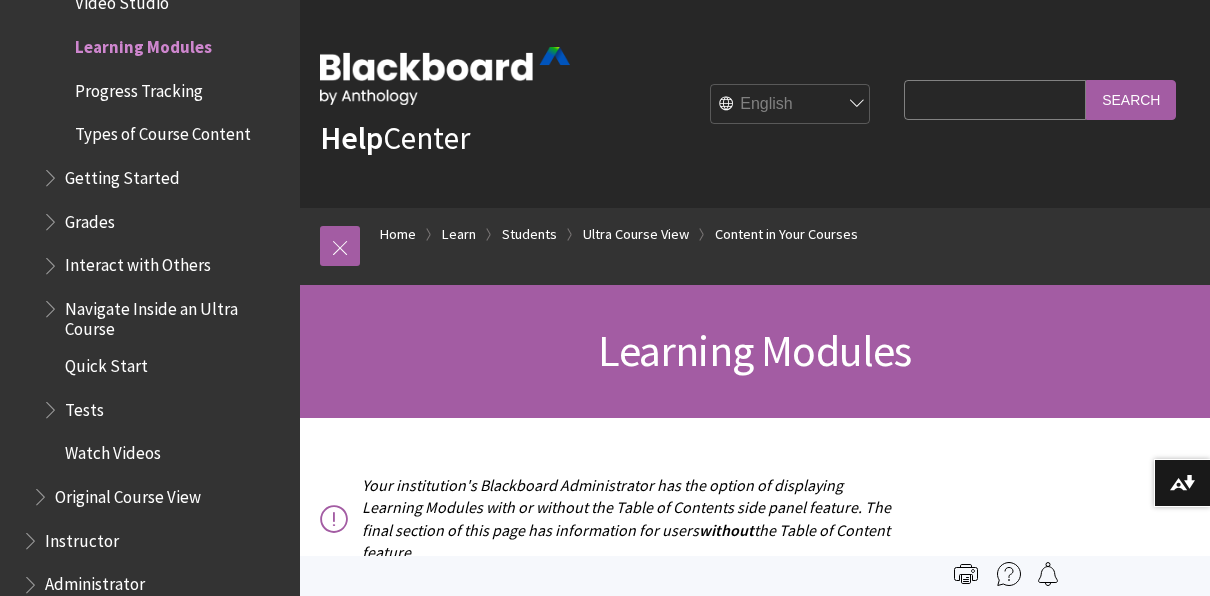 click on "Search Query" at bounding box center (995, 99) 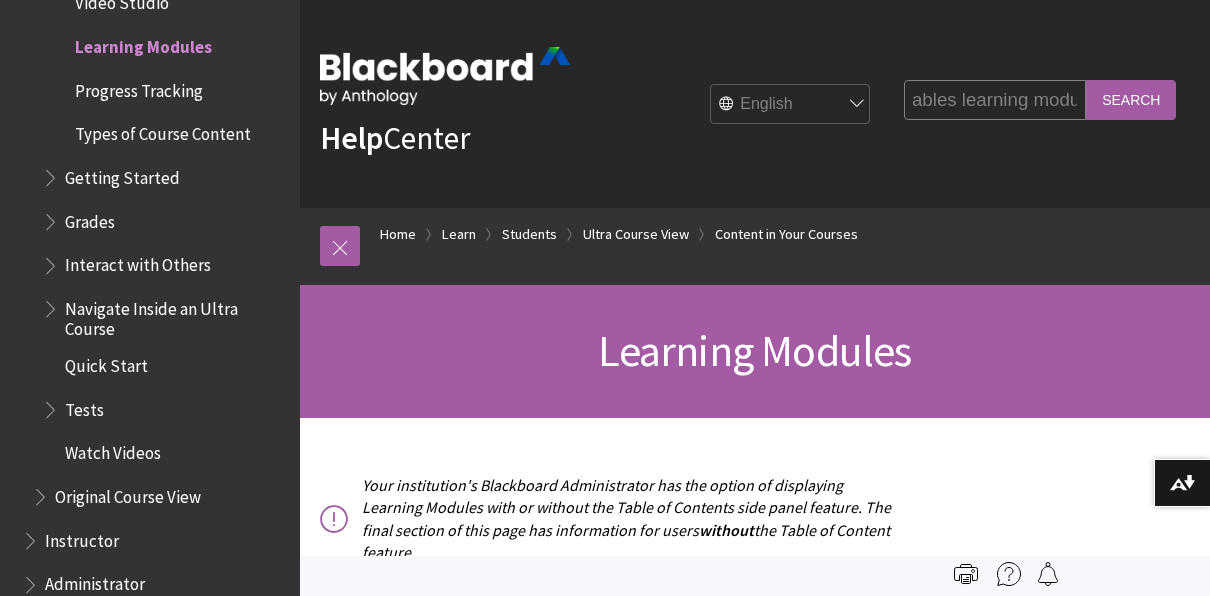 scroll, scrollTop: 0, scrollLeft: 144, axis: horizontal 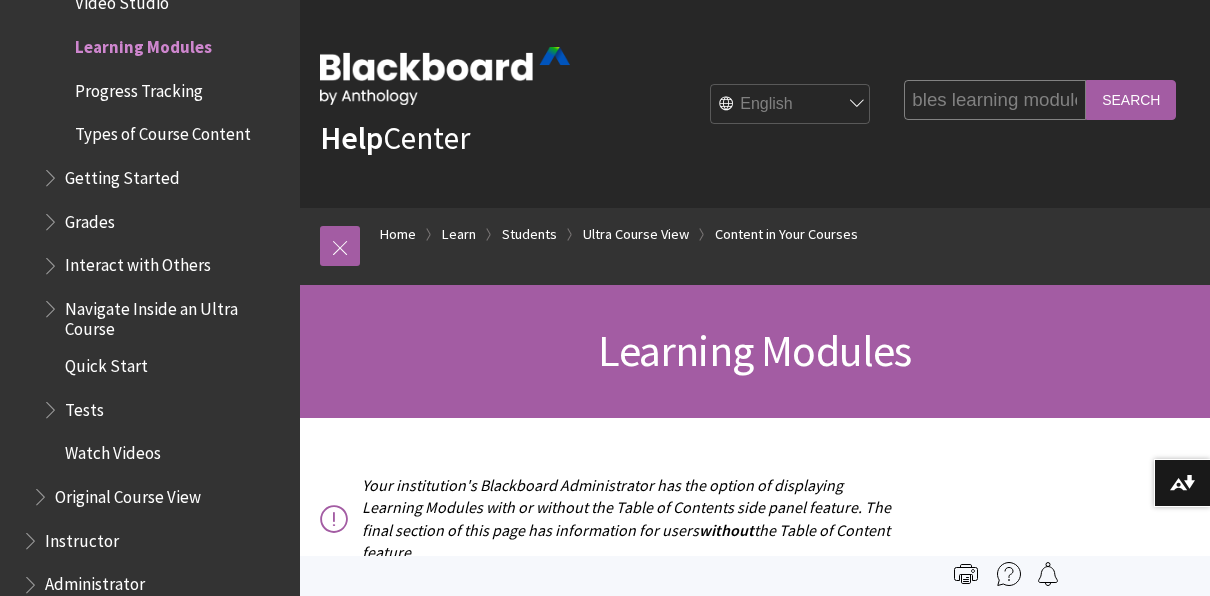 type on "enable content tables learning modules" 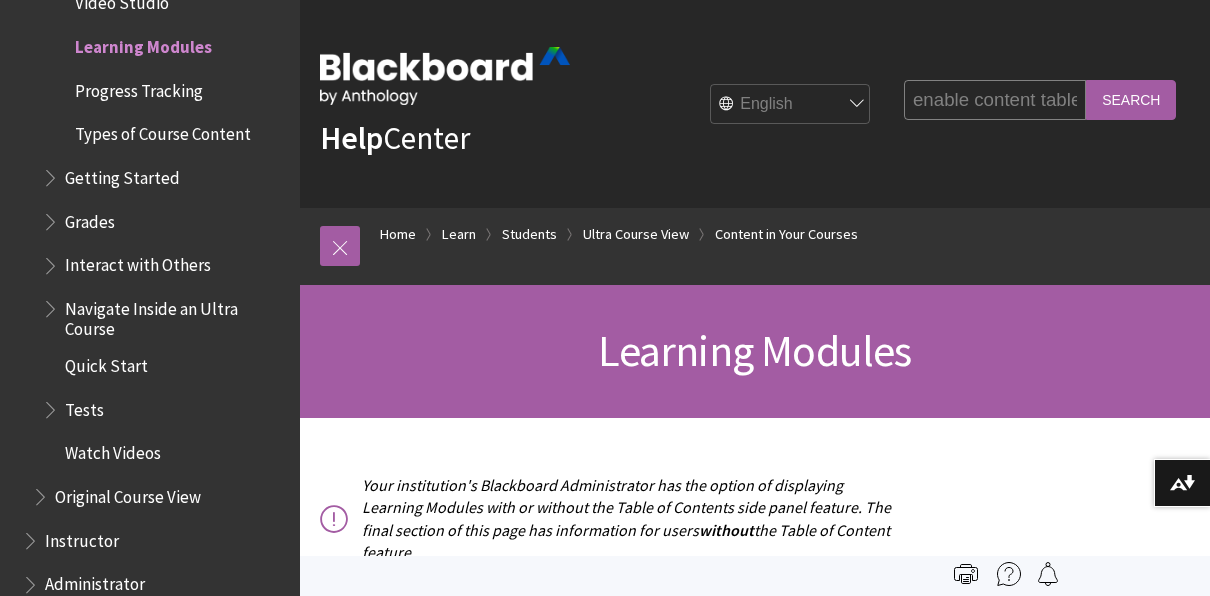 click on "Search" at bounding box center [1131, 99] 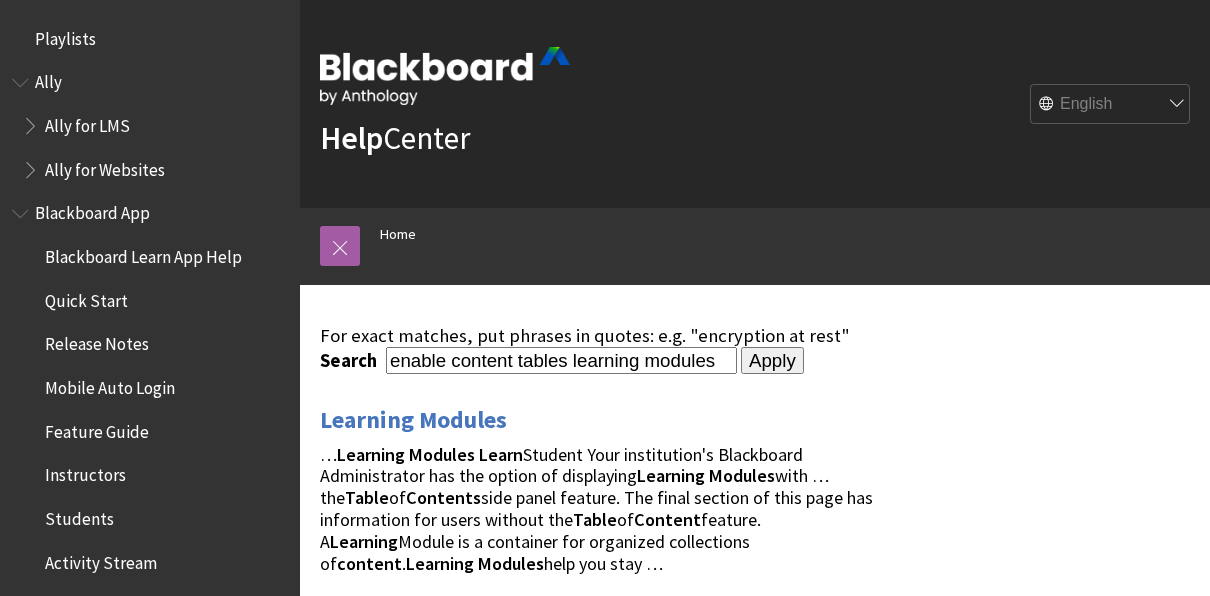 scroll, scrollTop: 0, scrollLeft: 0, axis: both 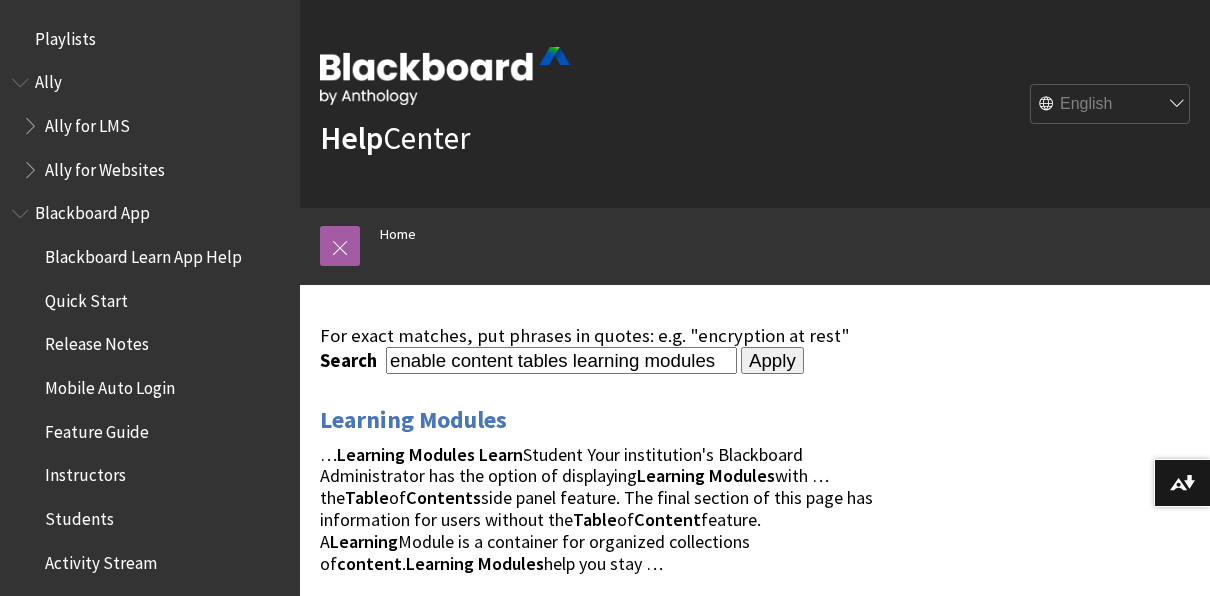 click on "Apply" at bounding box center [772, 361] 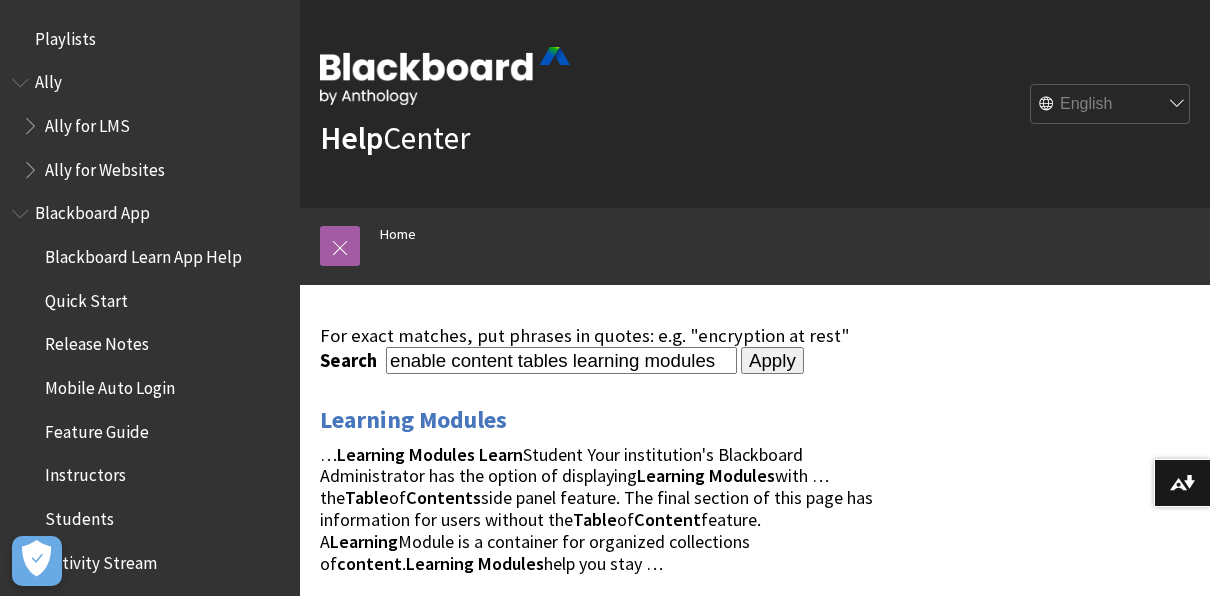 scroll, scrollTop: 0, scrollLeft: 0, axis: both 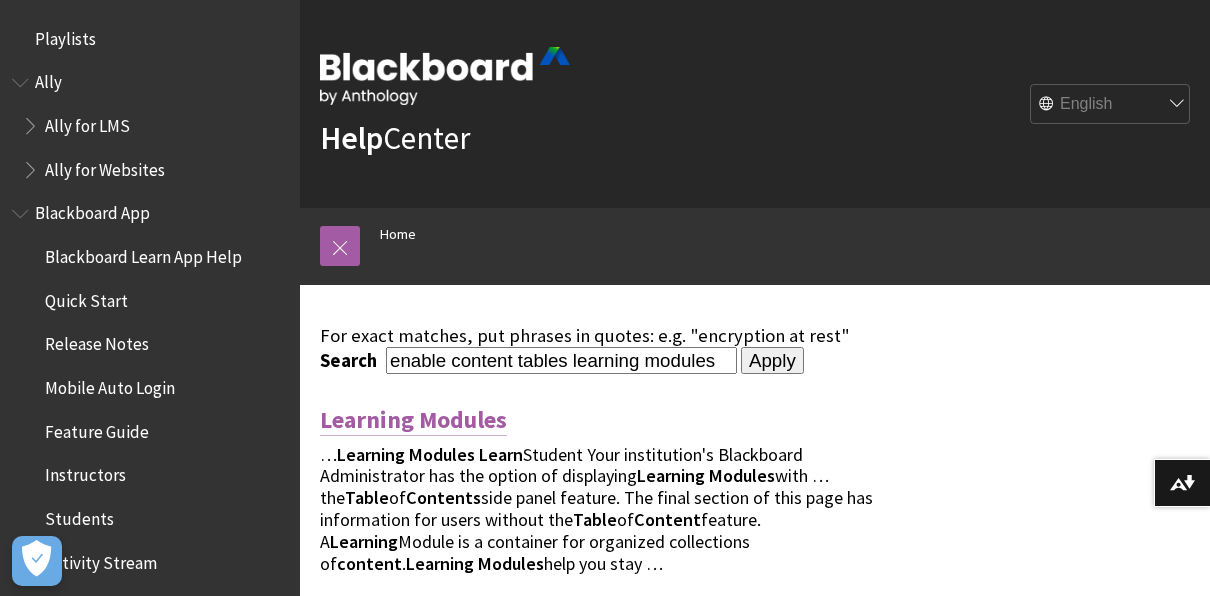 click on "Learning Modules" at bounding box center [413, 420] 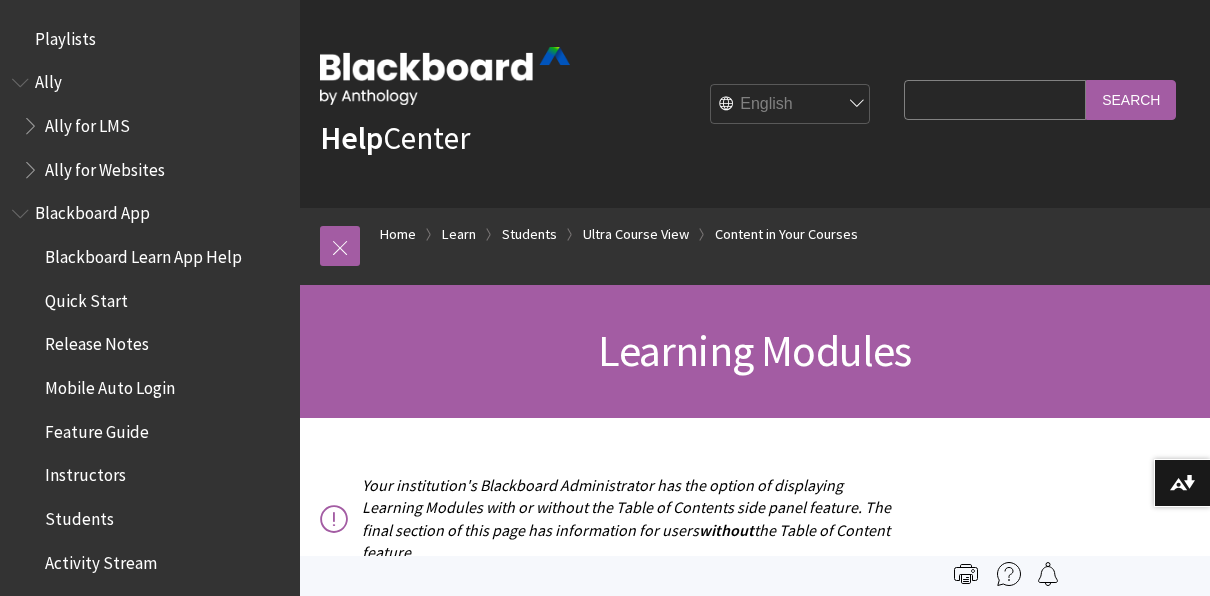 scroll, scrollTop: 0, scrollLeft: 0, axis: both 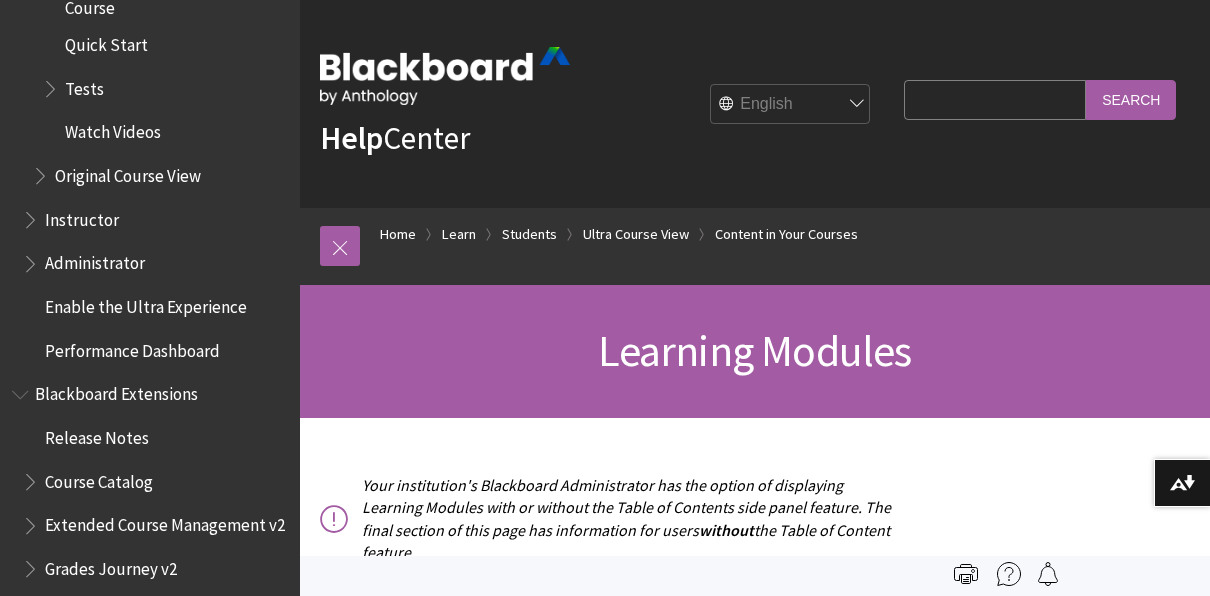 click on "Administrator" at bounding box center [95, 260] 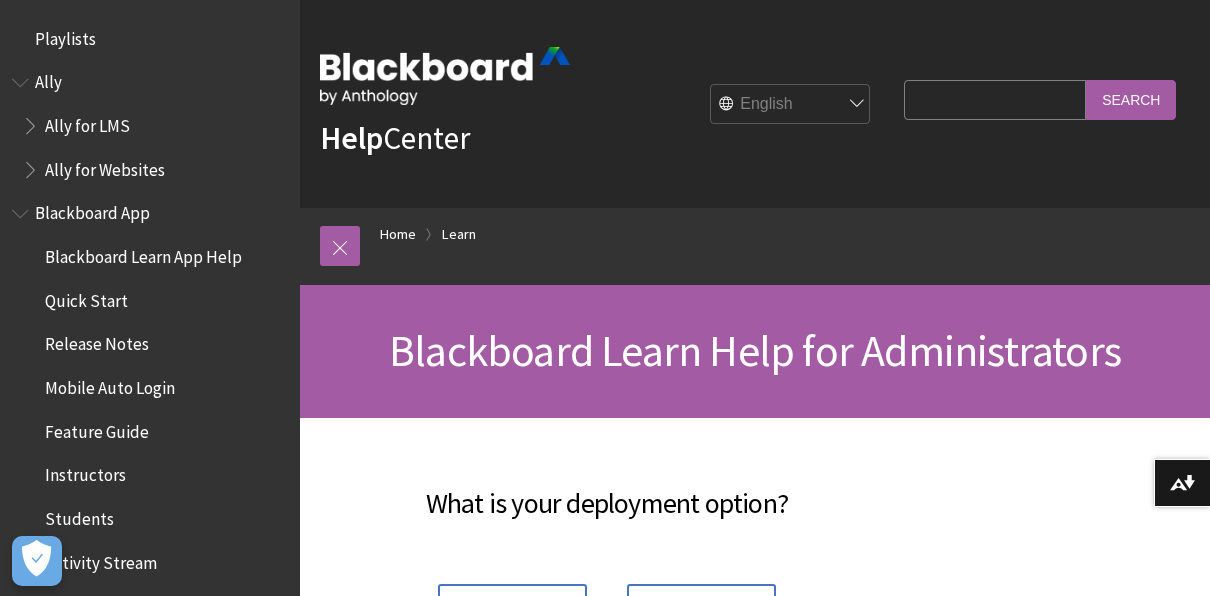 scroll, scrollTop: 0, scrollLeft: 0, axis: both 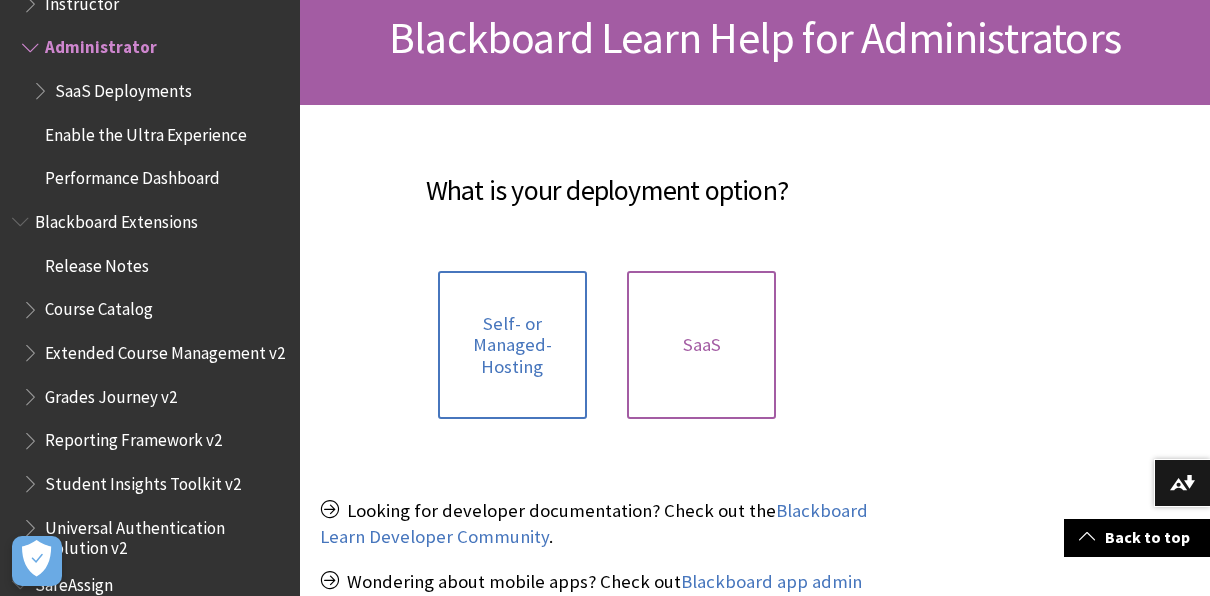click on "SaaS" at bounding box center (702, 345) 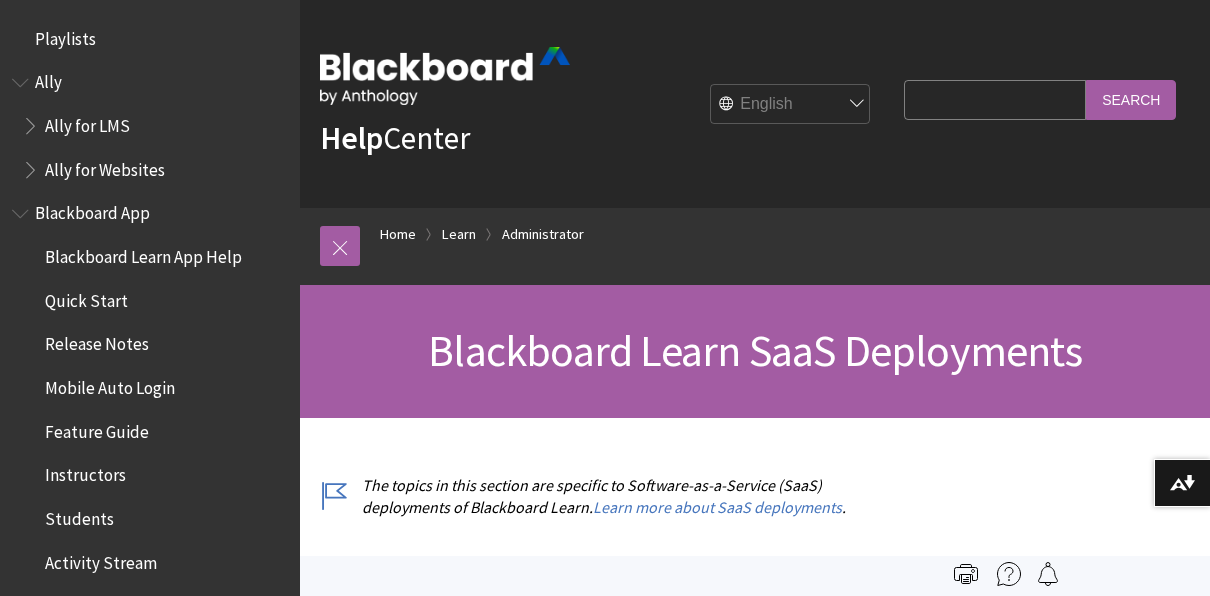 scroll, scrollTop: 0, scrollLeft: 0, axis: both 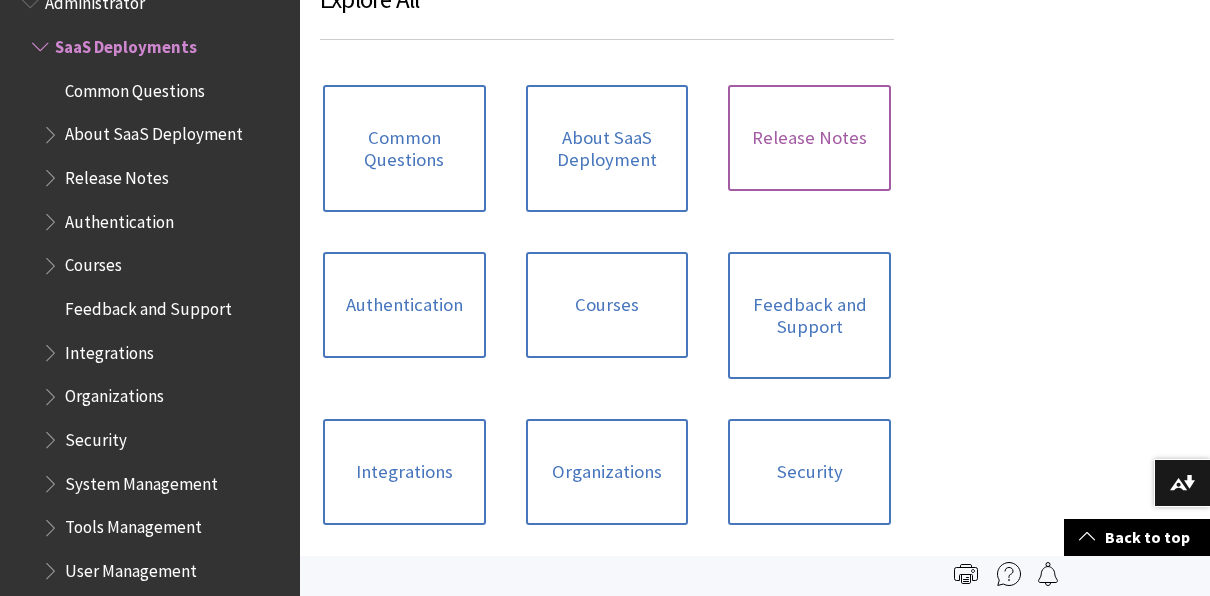 click on "Release Notes" at bounding box center (809, 138) 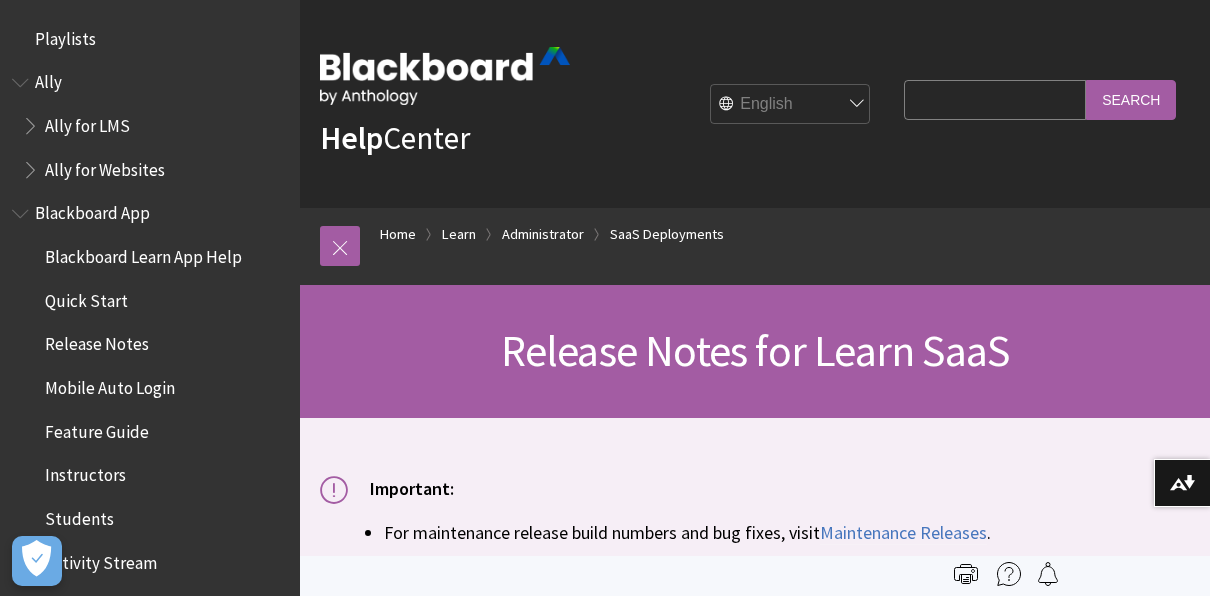 scroll, scrollTop: 0, scrollLeft: 0, axis: both 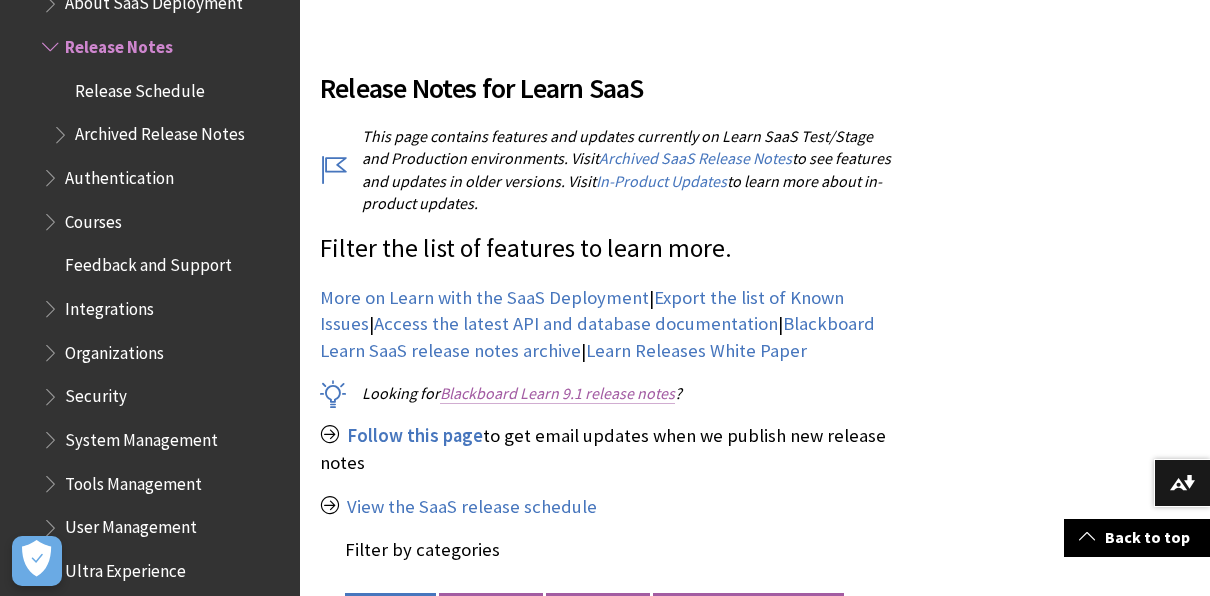 click on "Blackboard Learn 9.1 release notes" at bounding box center (557, 393) 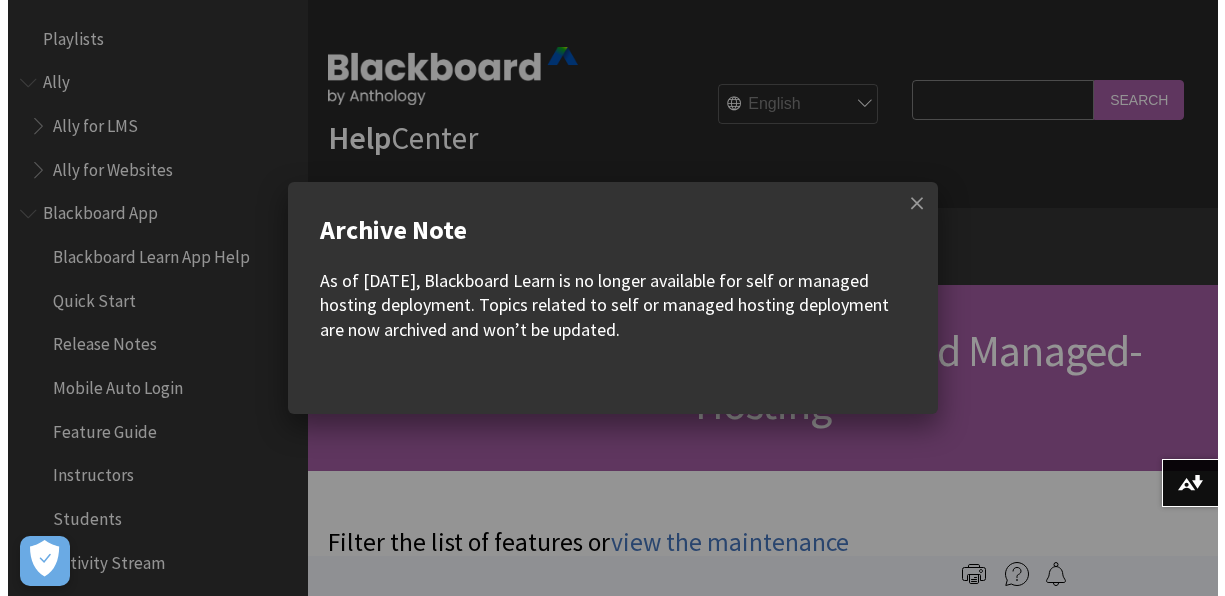 scroll, scrollTop: 0, scrollLeft: 0, axis: both 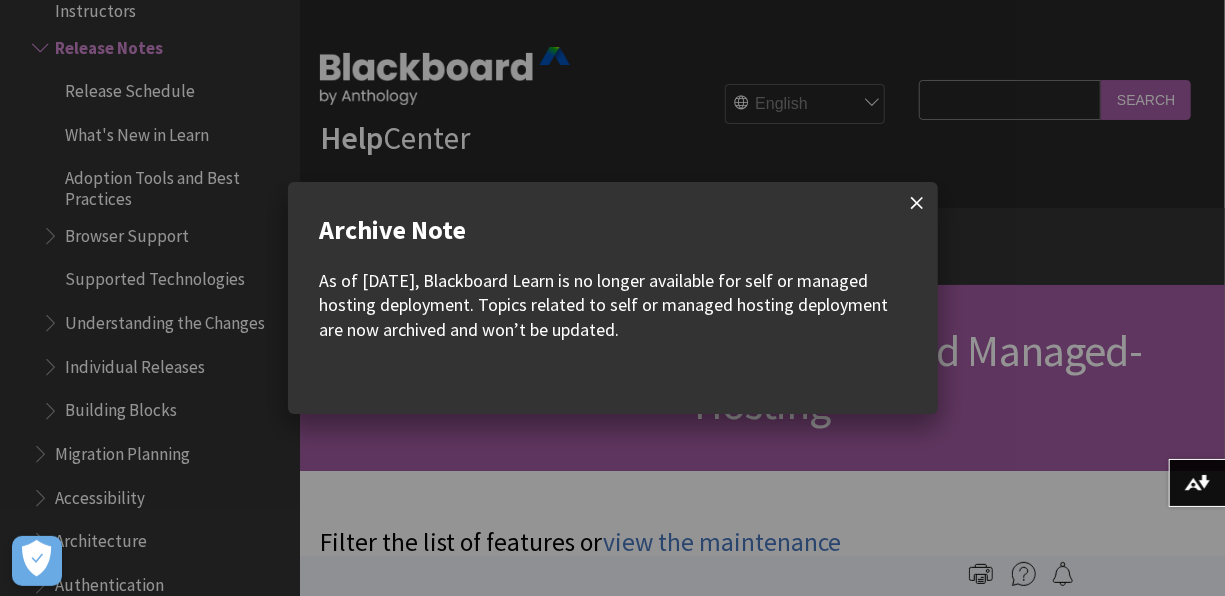 click at bounding box center (917, 203) 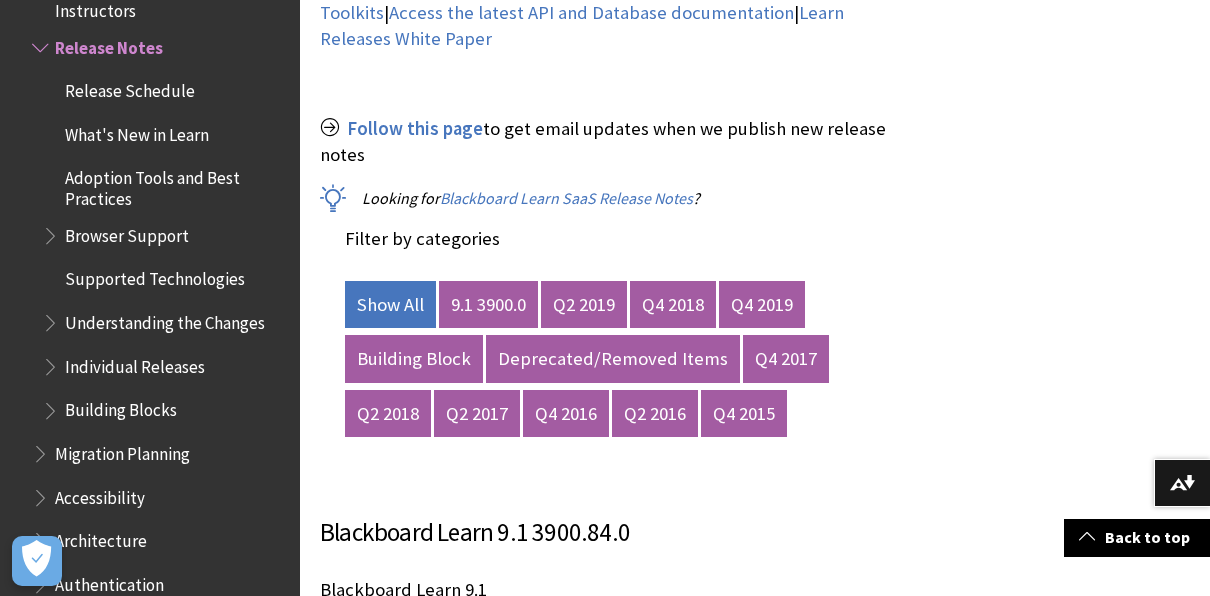 scroll, scrollTop: 673, scrollLeft: 0, axis: vertical 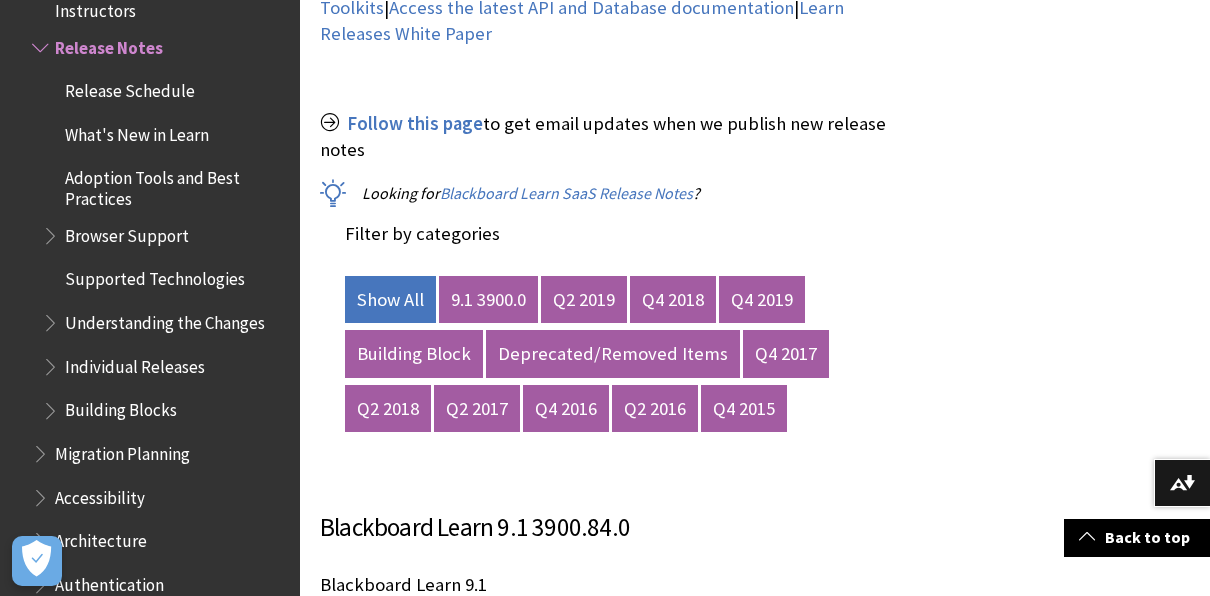 click on "Release Notes" at bounding box center [109, 44] 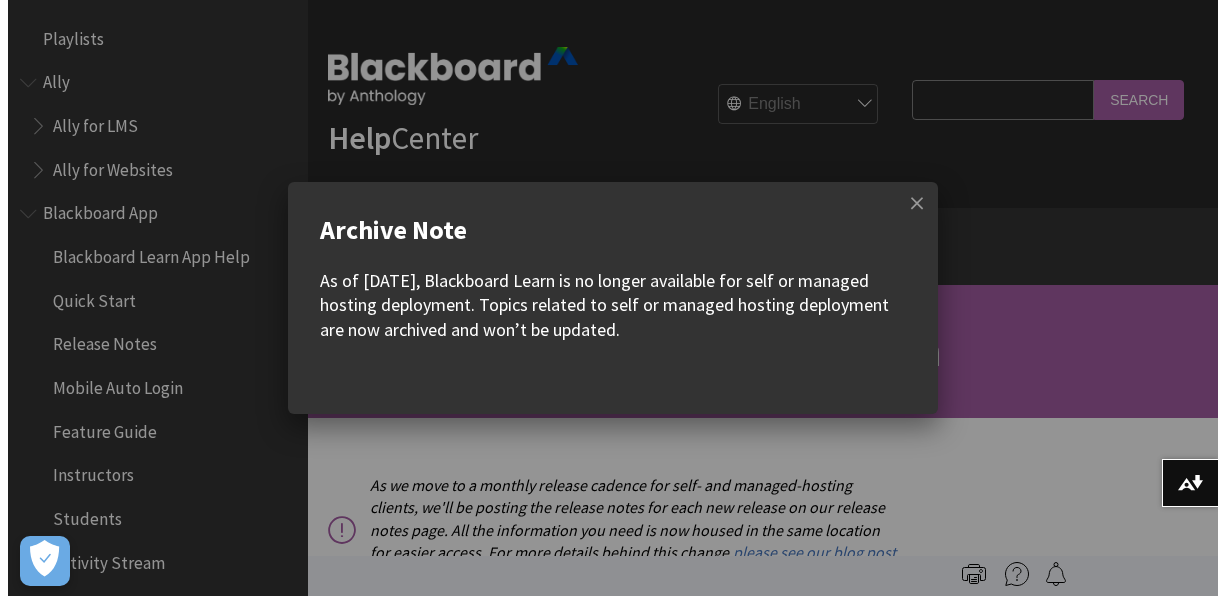 scroll, scrollTop: 0, scrollLeft: 0, axis: both 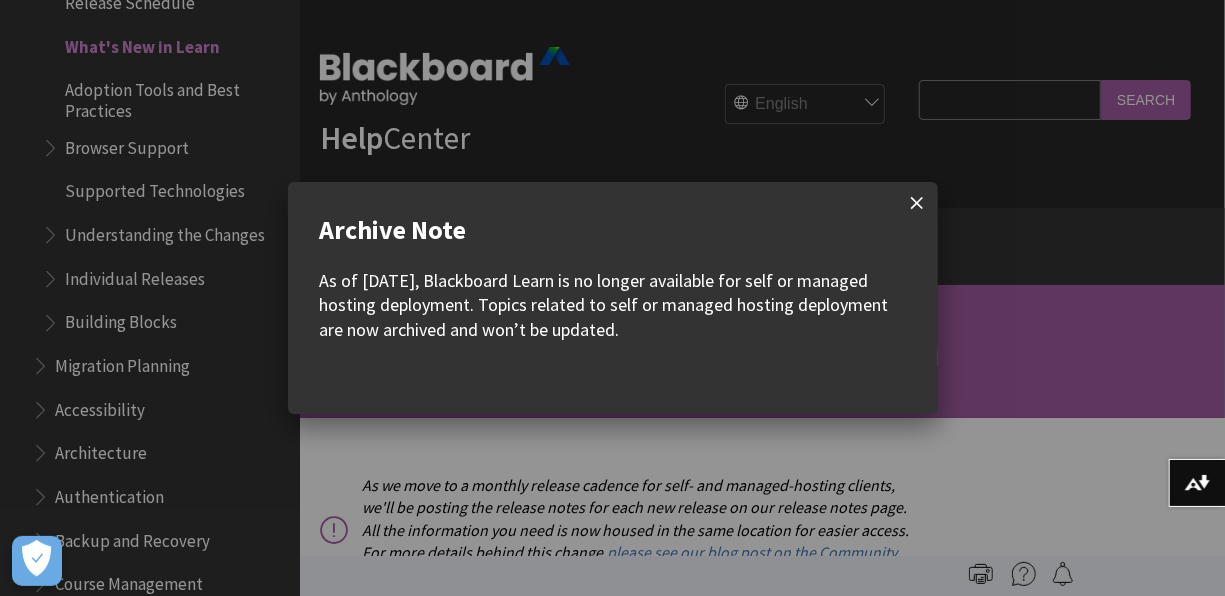 click at bounding box center (917, 203) 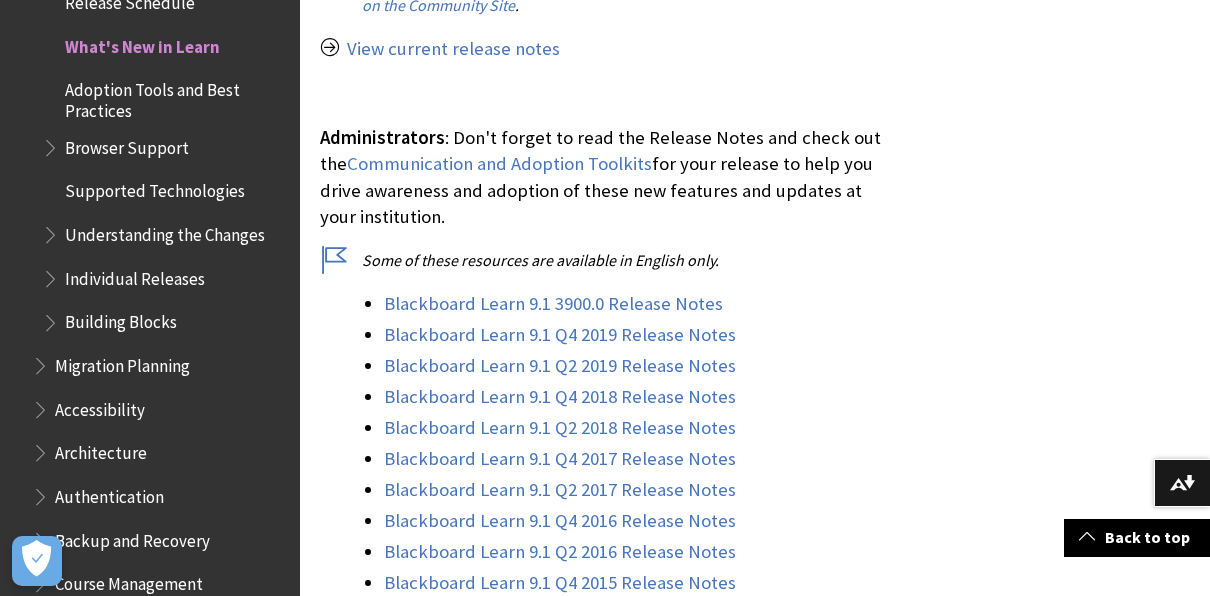 scroll, scrollTop: 574, scrollLeft: 0, axis: vertical 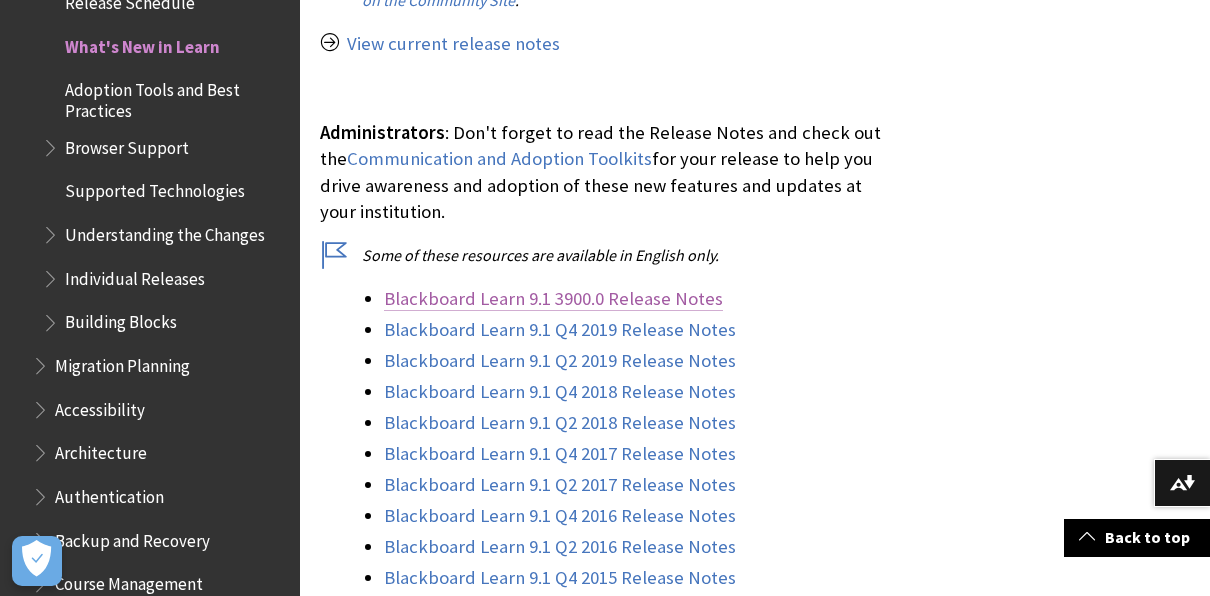 click on "Blackboard Learn 9.1 3900.0 Release Notes" at bounding box center (553, 299) 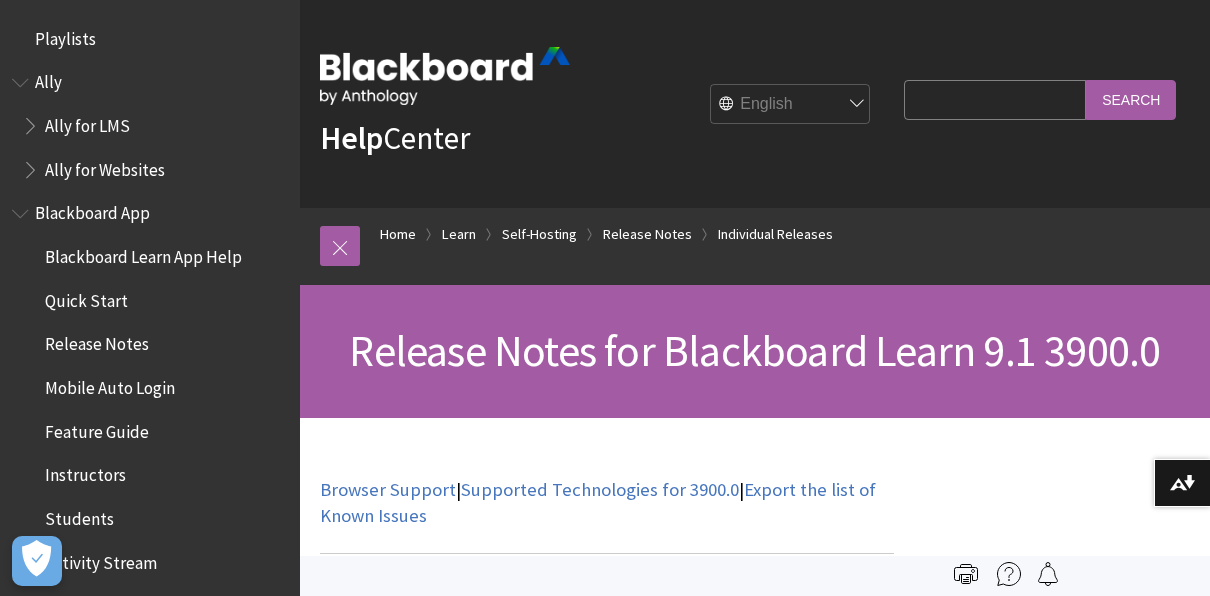 scroll, scrollTop: 0, scrollLeft: 0, axis: both 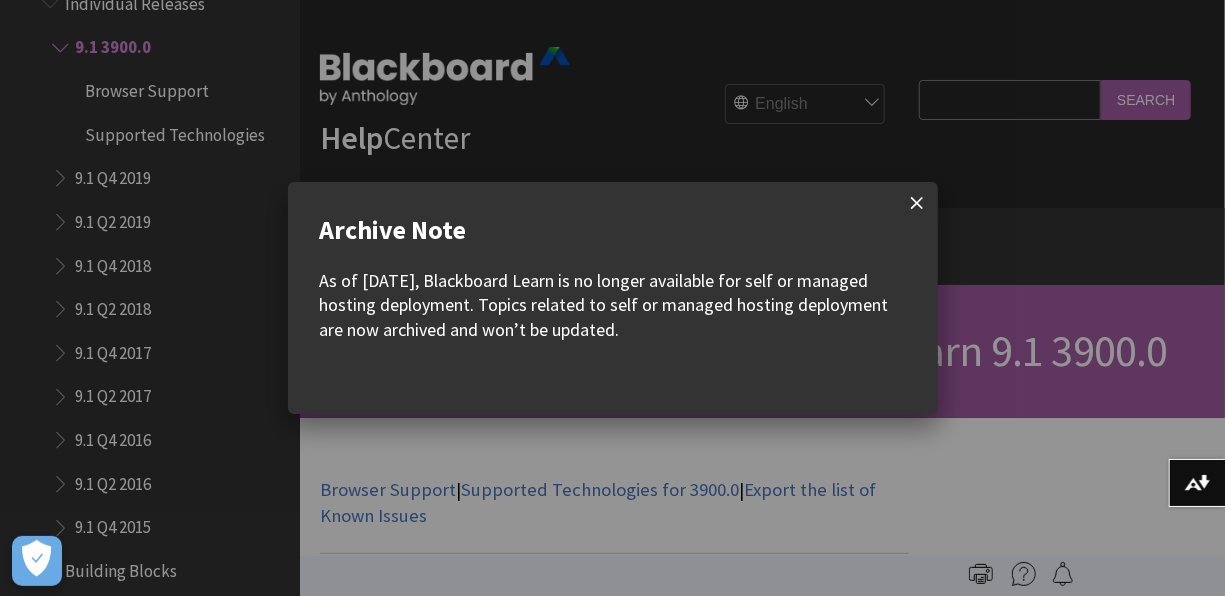click at bounding box center [917, 203] 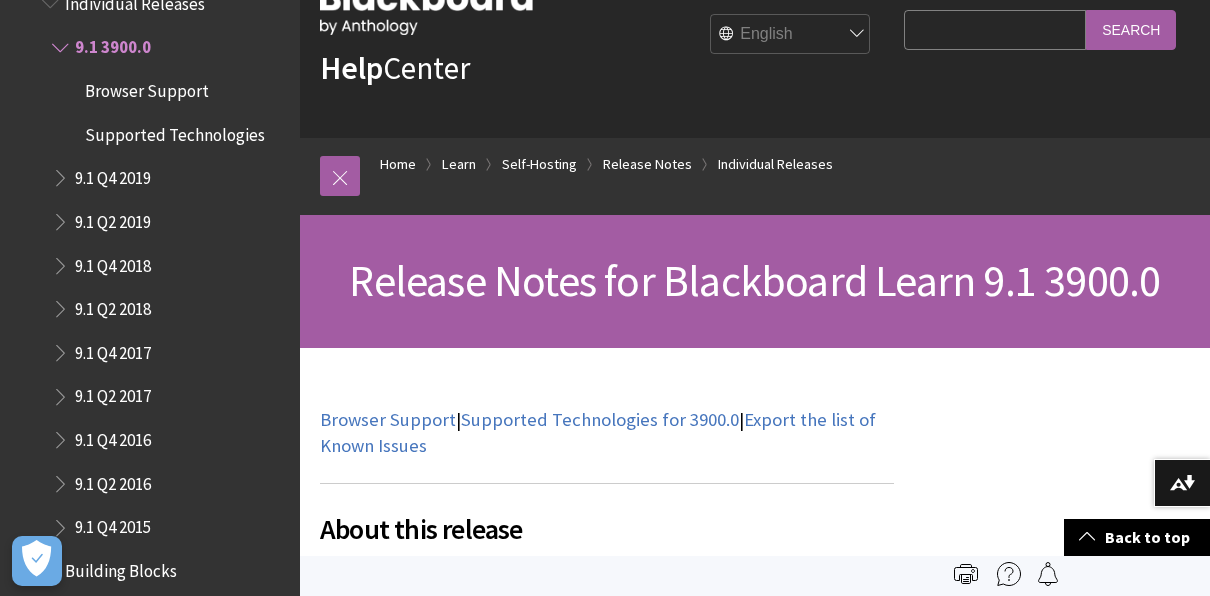 scroll, scrollTop: 0, scrollLeft: 0, axis: both 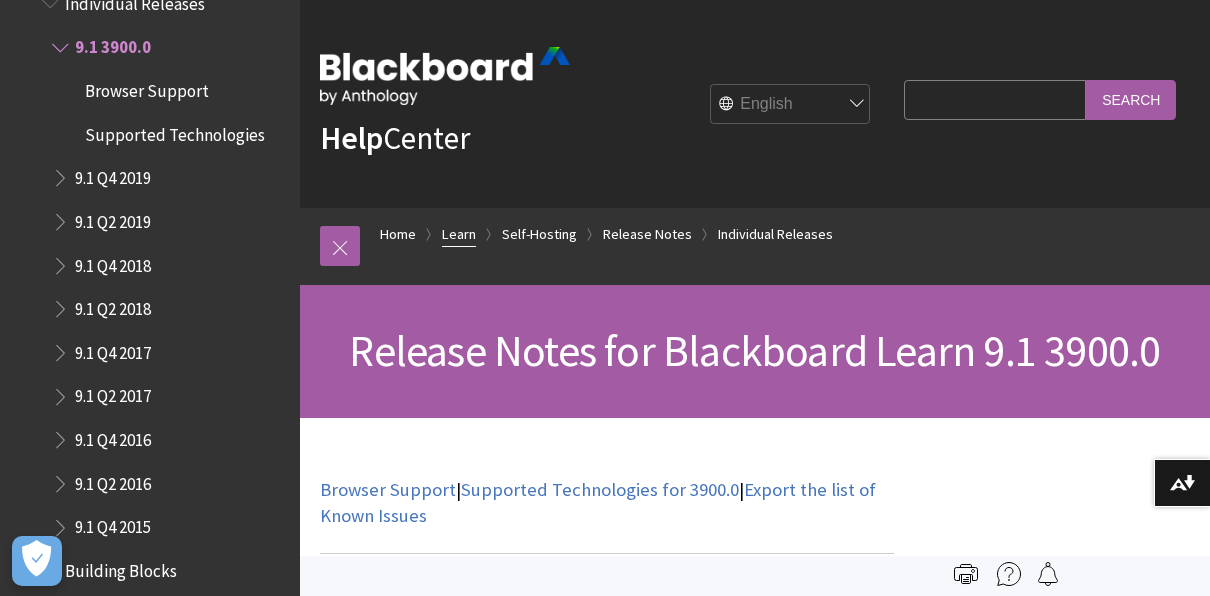 click on "Learn" at bounding box center (459, 234) 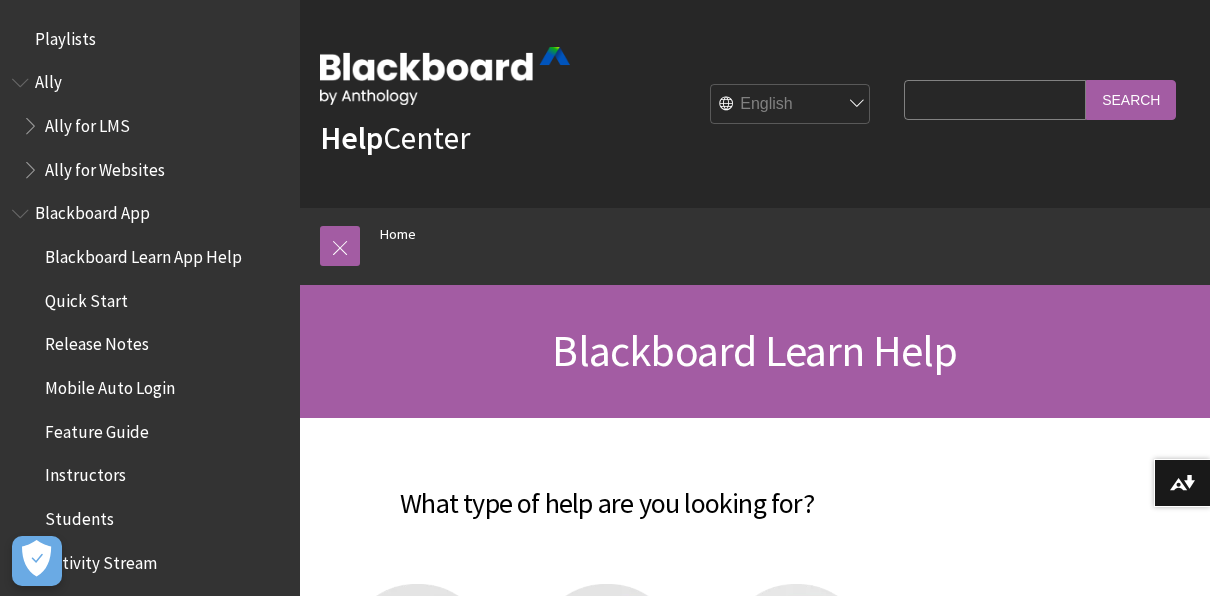 scroll, scrollTop: 0, scrollLeft: 0, axis: both 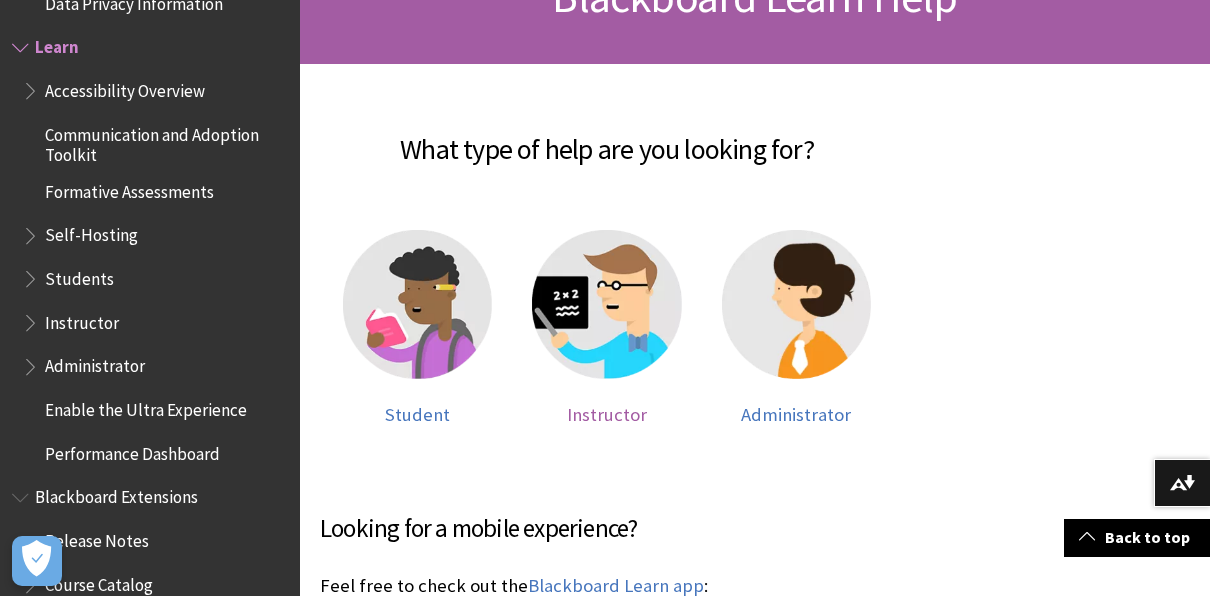 click at bounding box center (606, 304) 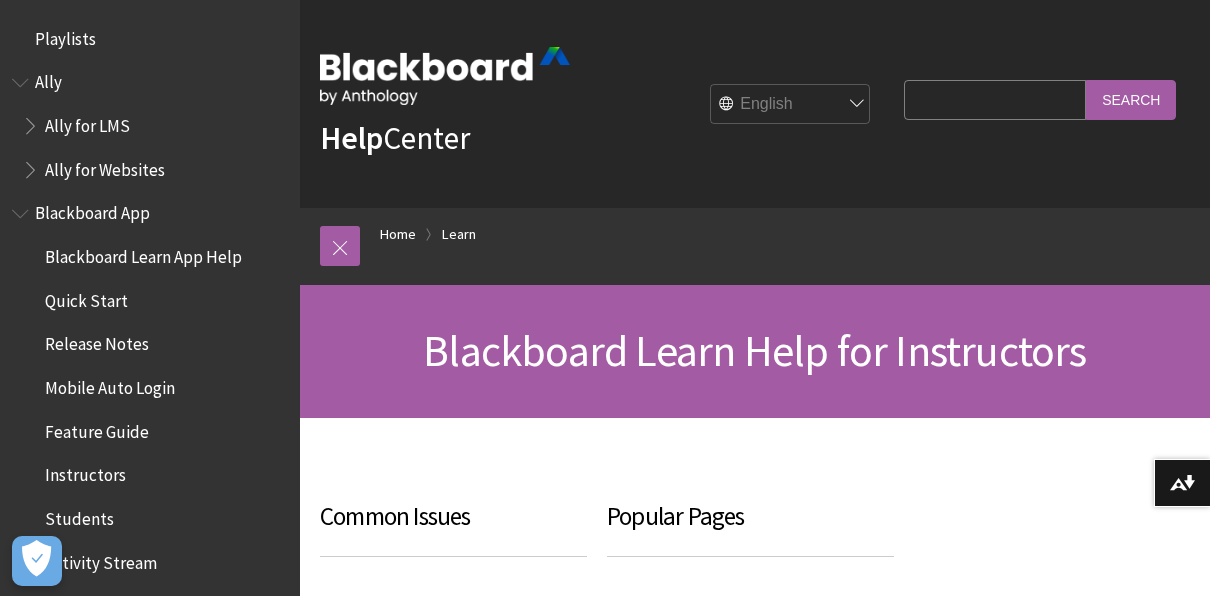 scroll, scrollTop: 342, scrollLeft: 0, axis: vertical 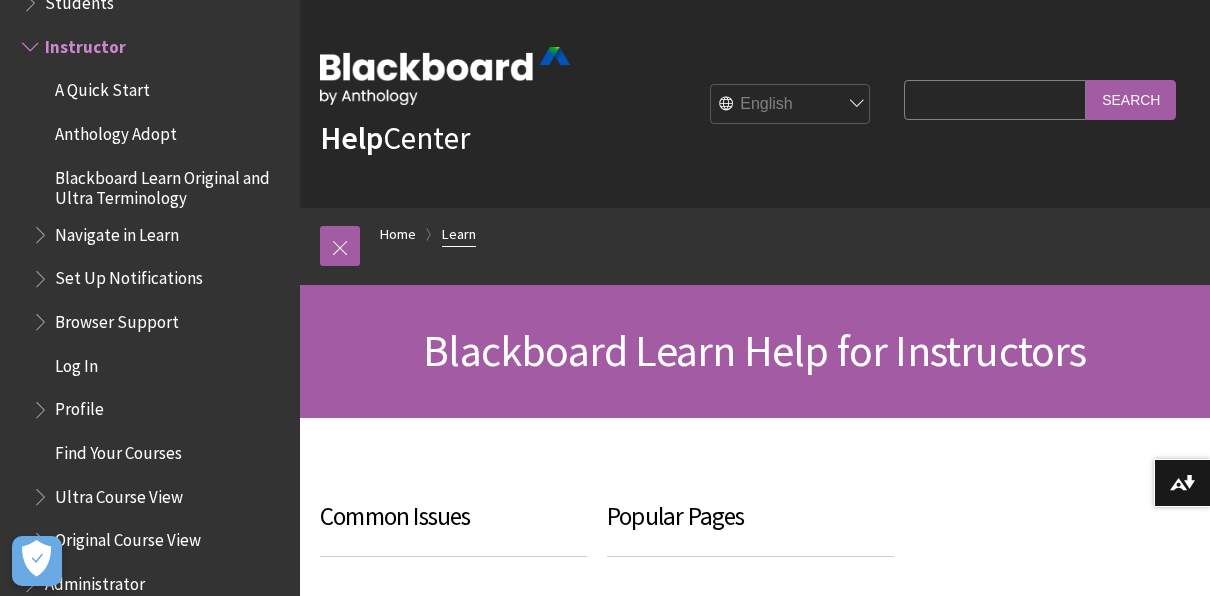 click on "Learn" at bounding box center [459, 234] 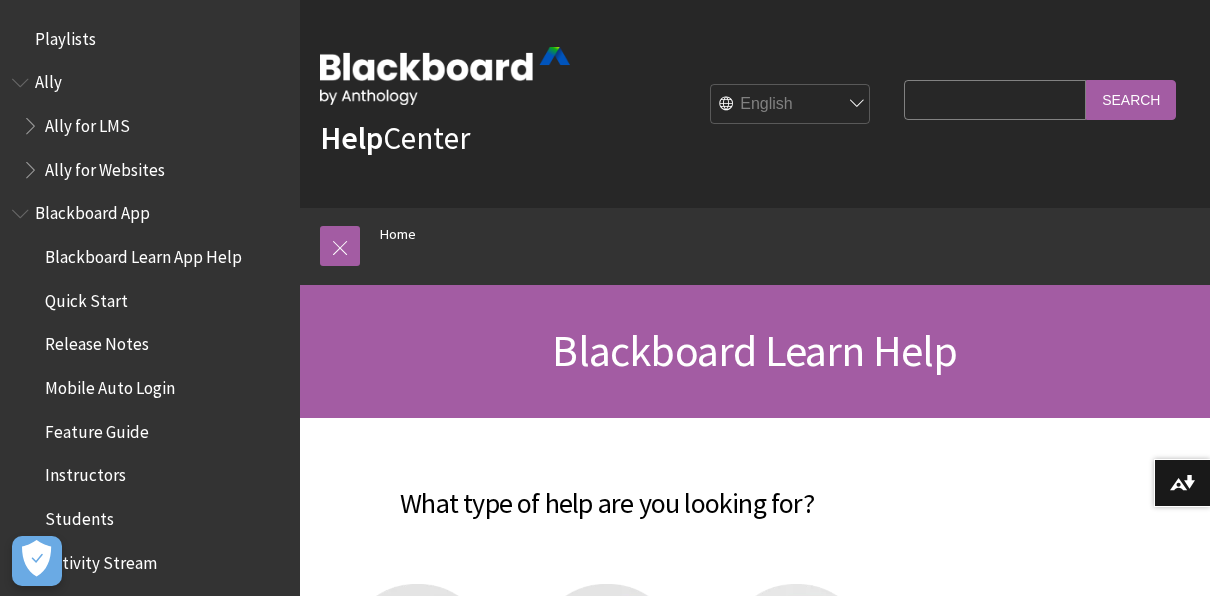 scroll, scrollTop: 0, scrollLeft: 0, axis: both 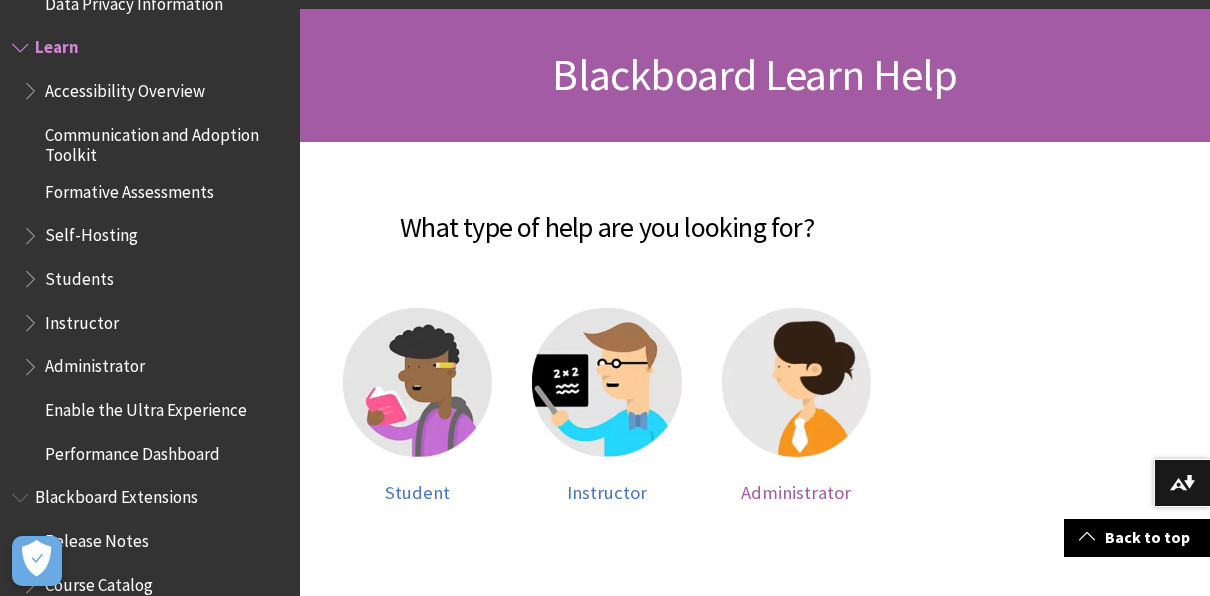 click at bounding box center [796, 382] 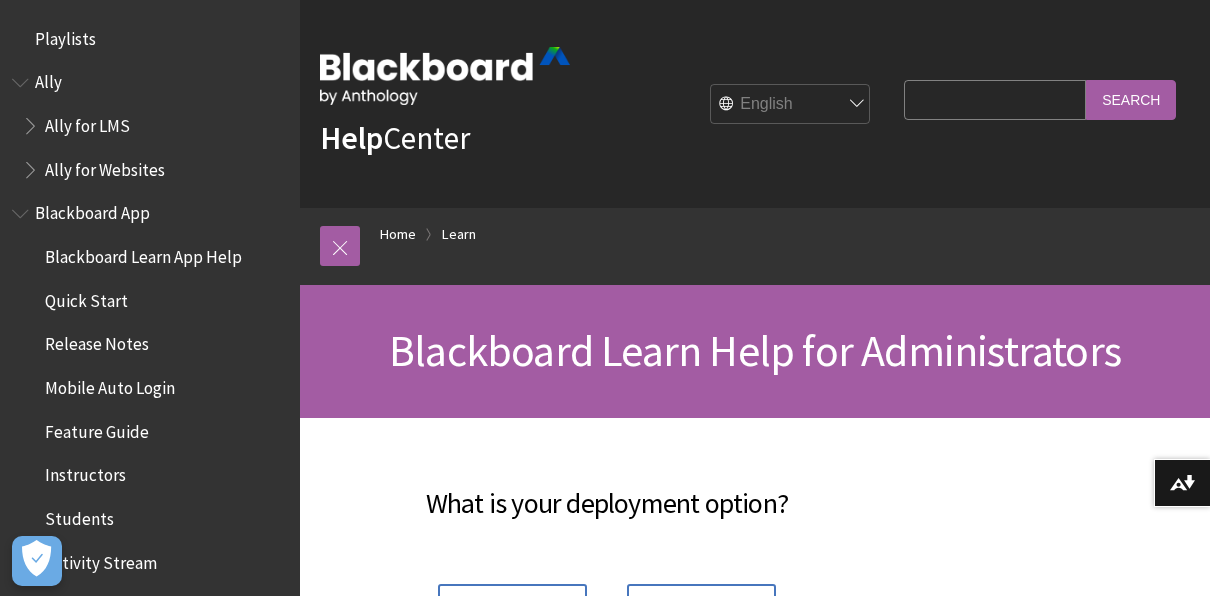scroll, scrollTop: 0, scrollLeft: 0, axis: both 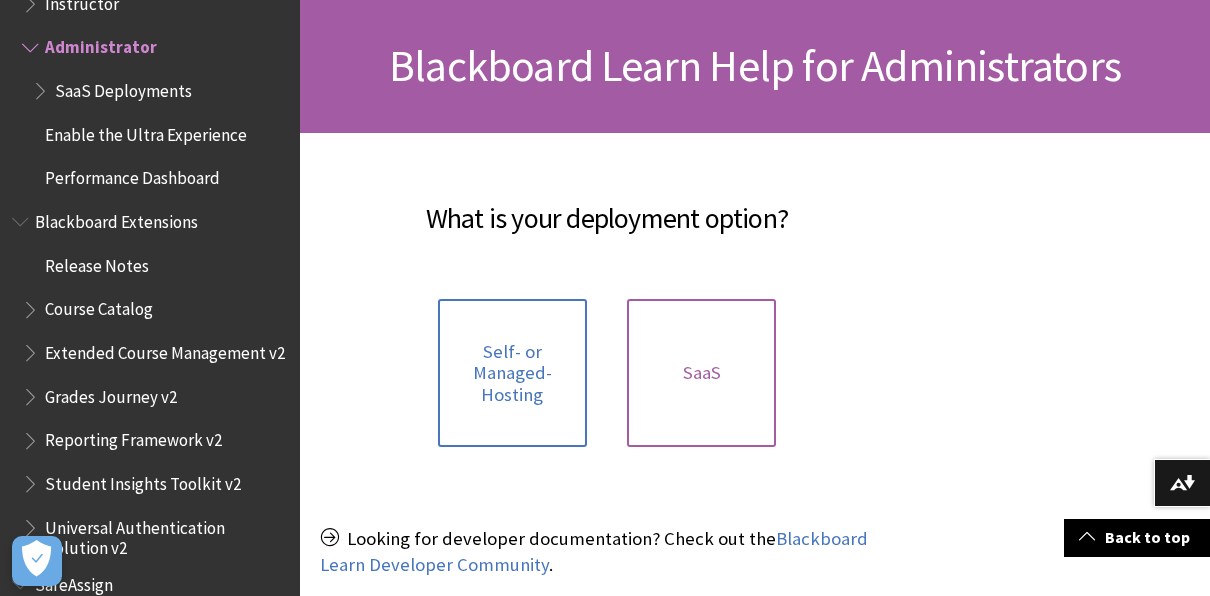 click on "SaaS" at bounding box center [701, 373] 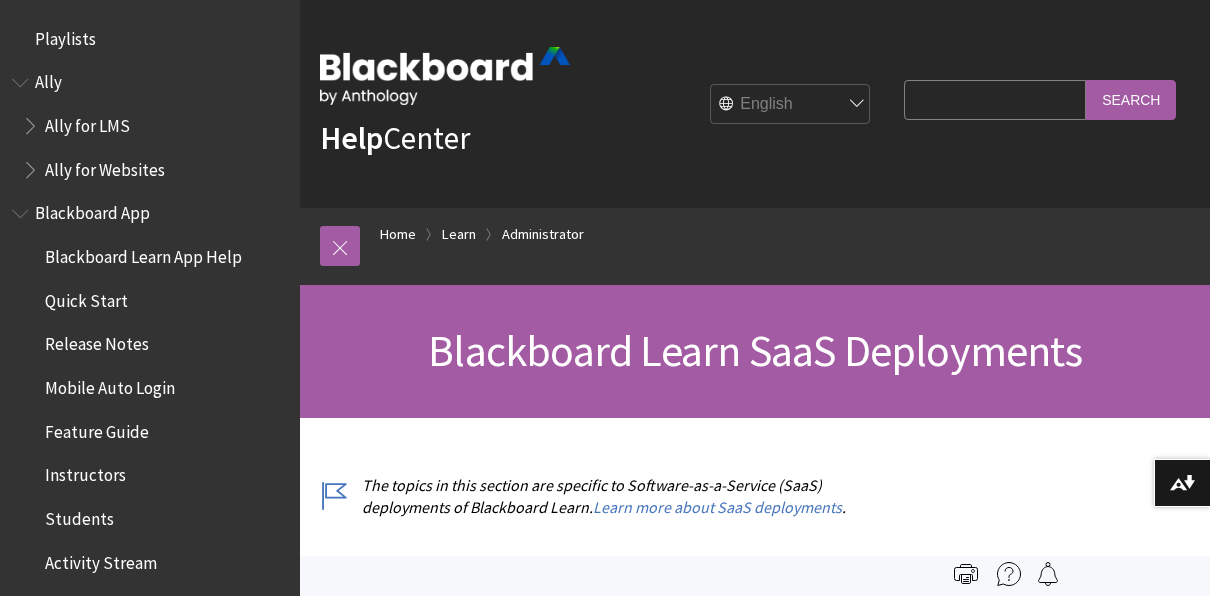 scroll, scrollTop: 0, scrollLeft: 0, axis: both 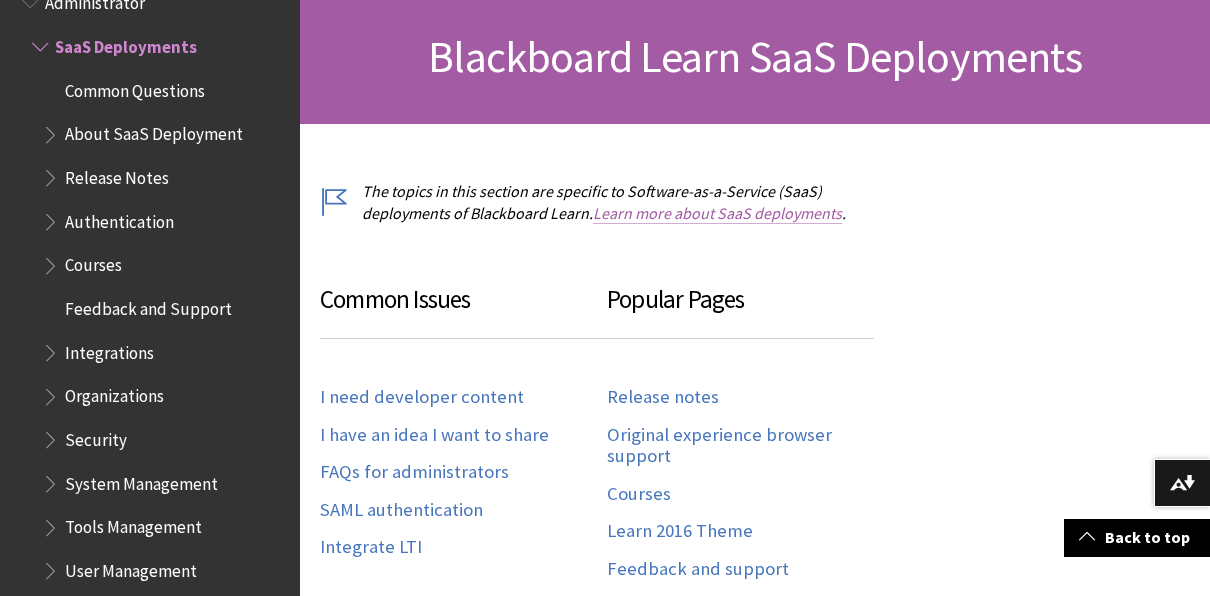 click on "Learn more about SaaS deployments" at bounding box center [717, 213] 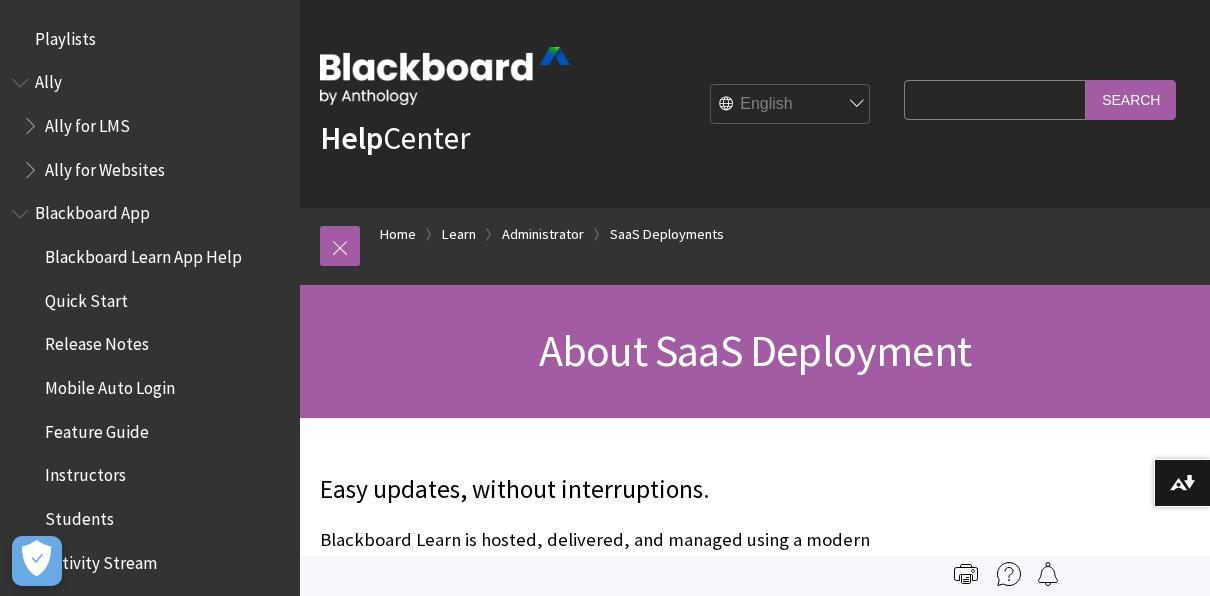 scroll, scrollTop: 0, scrollLeft: 0, axis: both 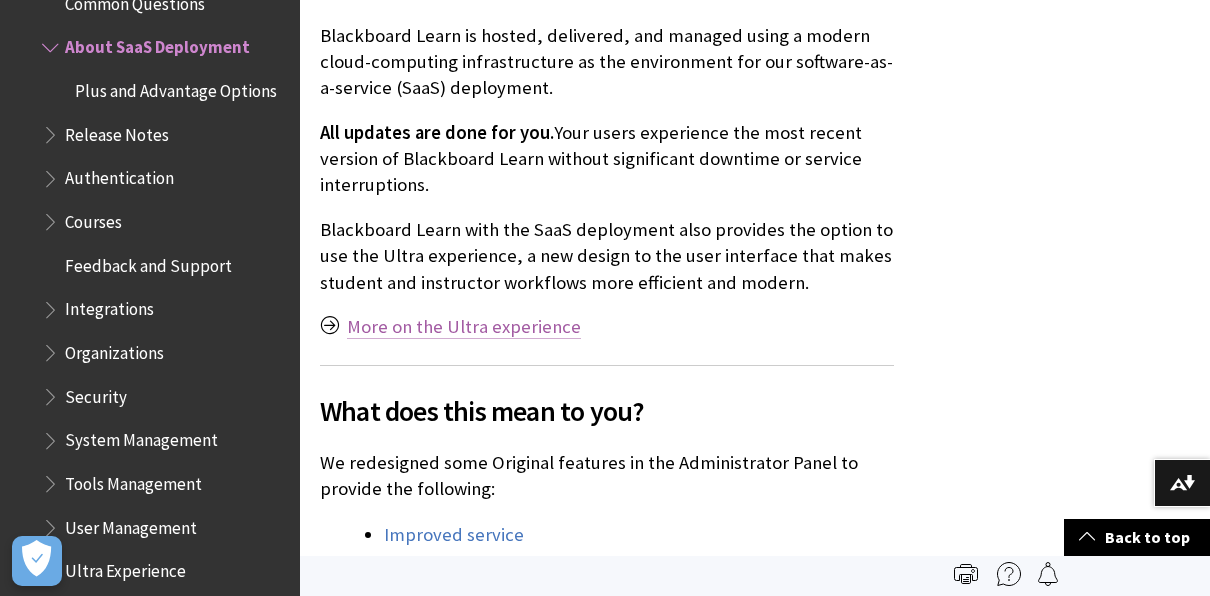 click on "More on the Ultra experience" at bounding box center (464, 327) 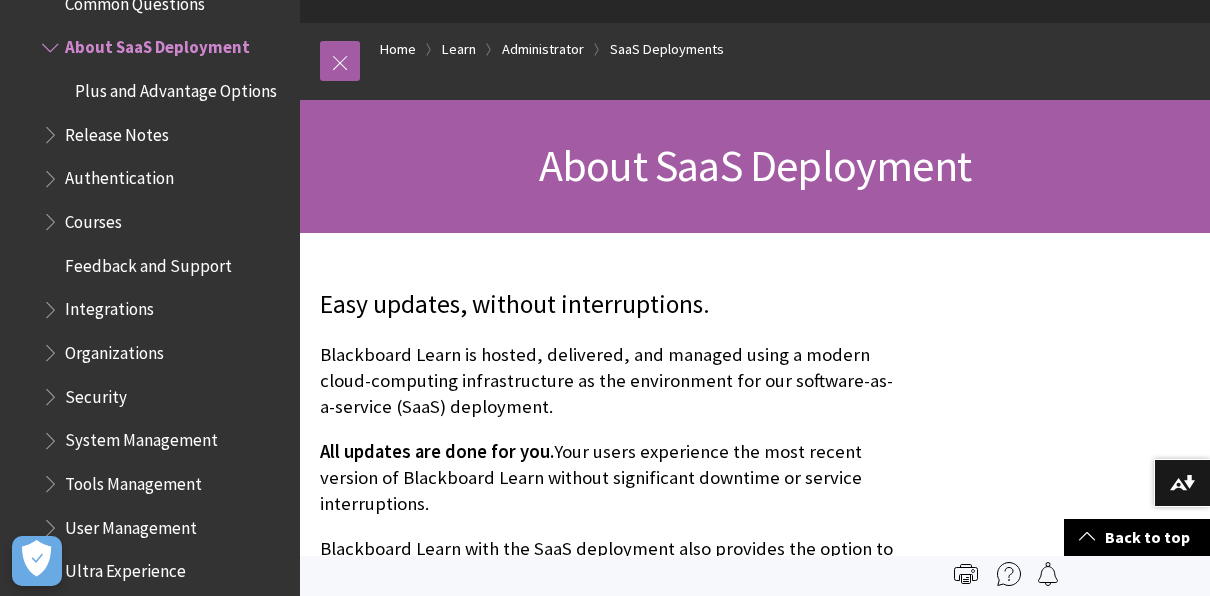 scroll, scrollTop: 0, scrollLeft: 0, axis: both 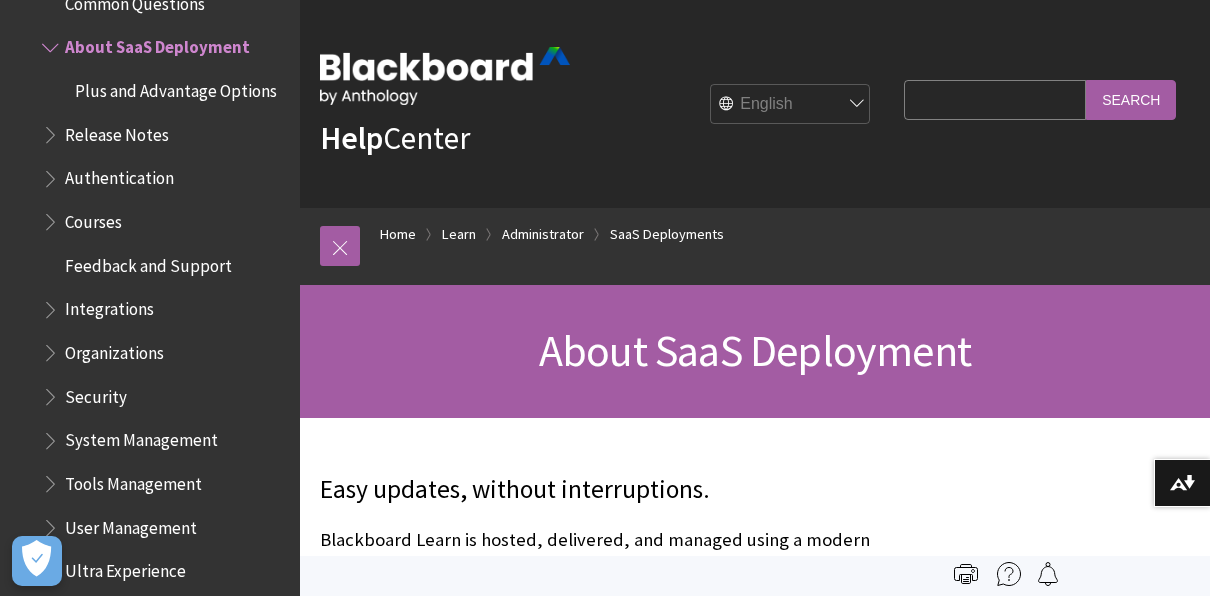 click on "Search Query" at bounding box center [995, 99] 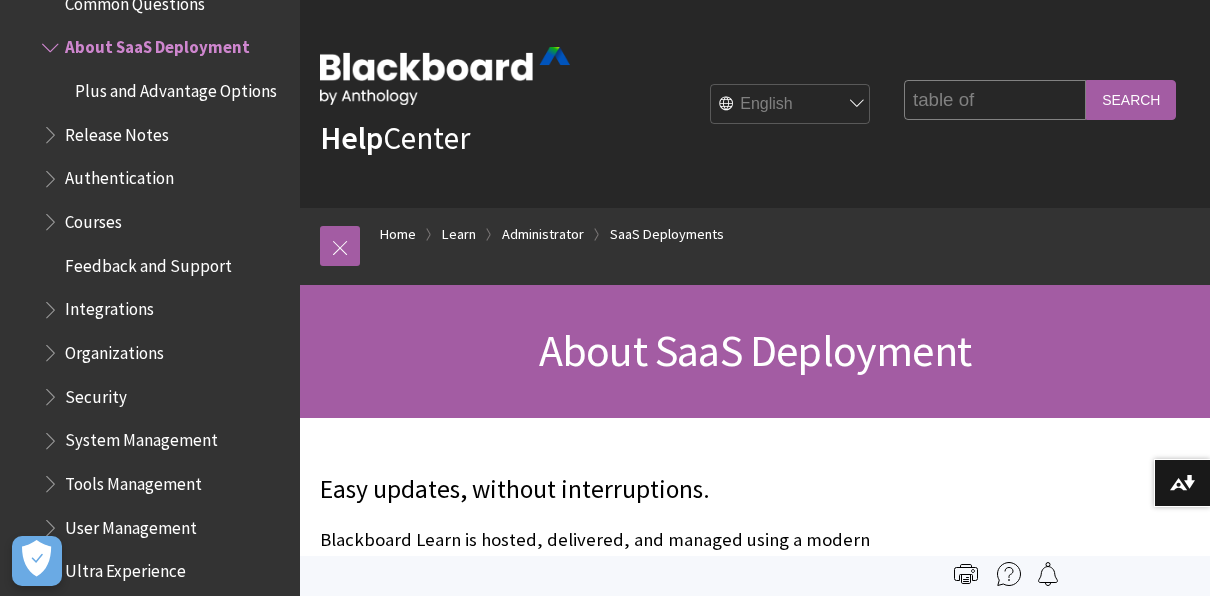 type on "table of contents" 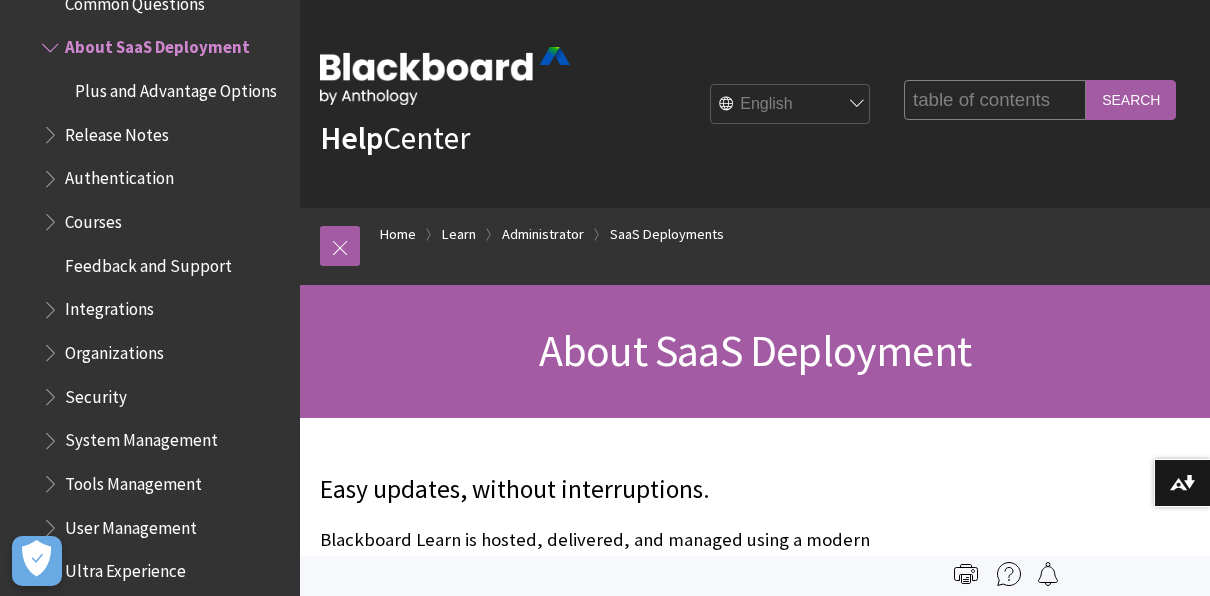 click on "Search" at bounding box center [1131, 99] 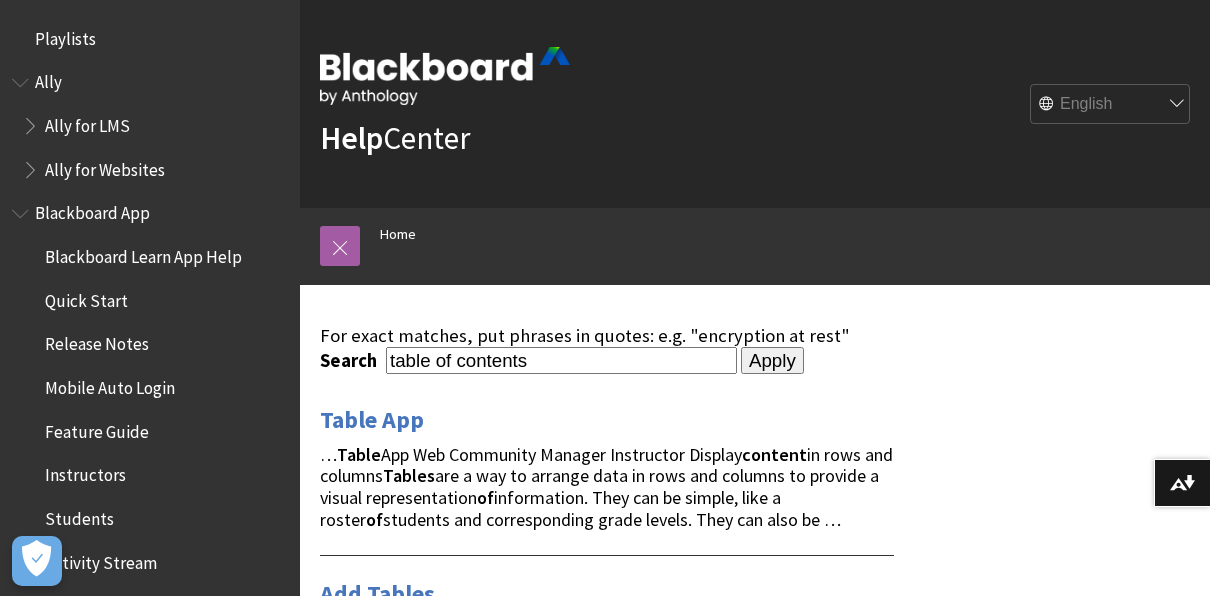 scroll, scrollTop: 0, scrollLeft: 0, axis: both 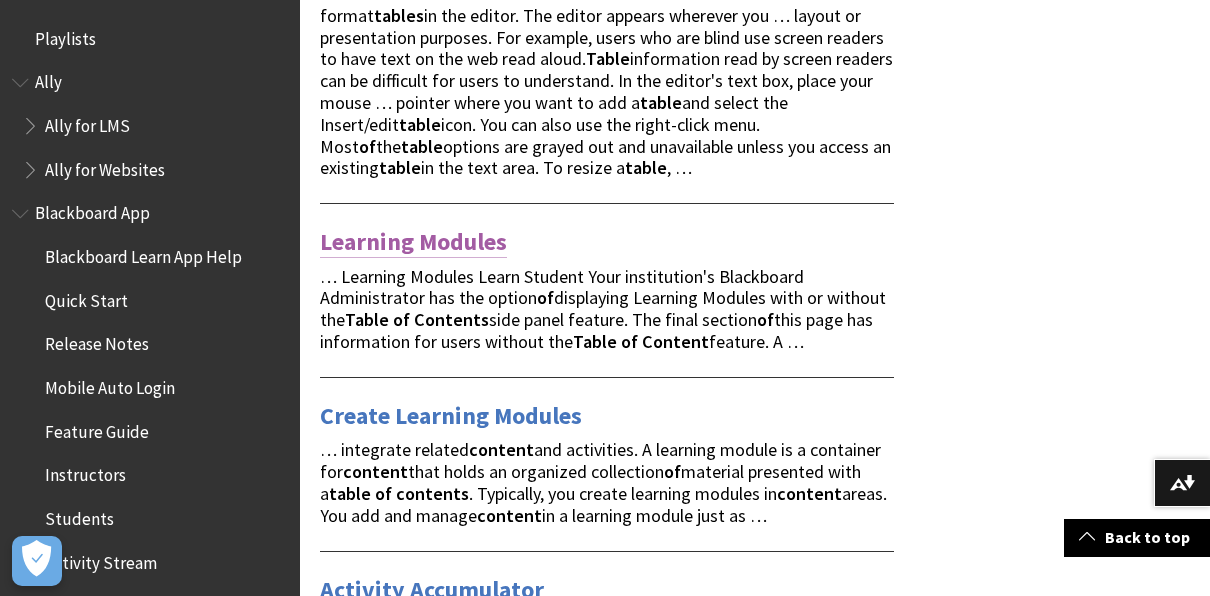 click on "Learning Modules" at bounding box center [413, 242] 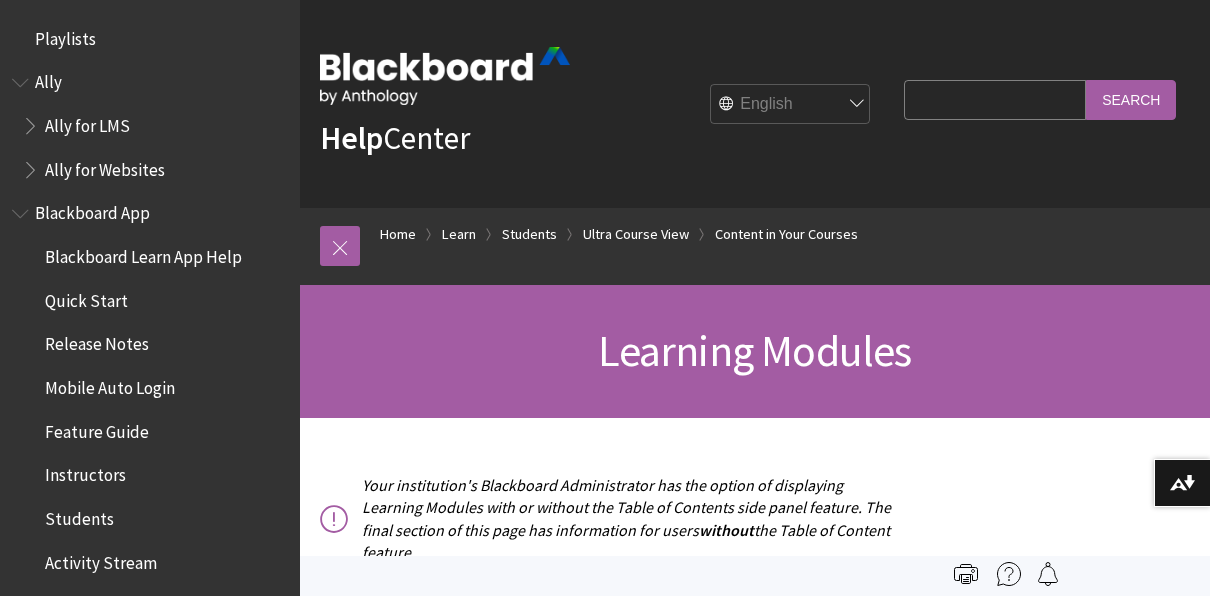 scroll, scrollTop: 0, scrollLeft: 0, axis: both 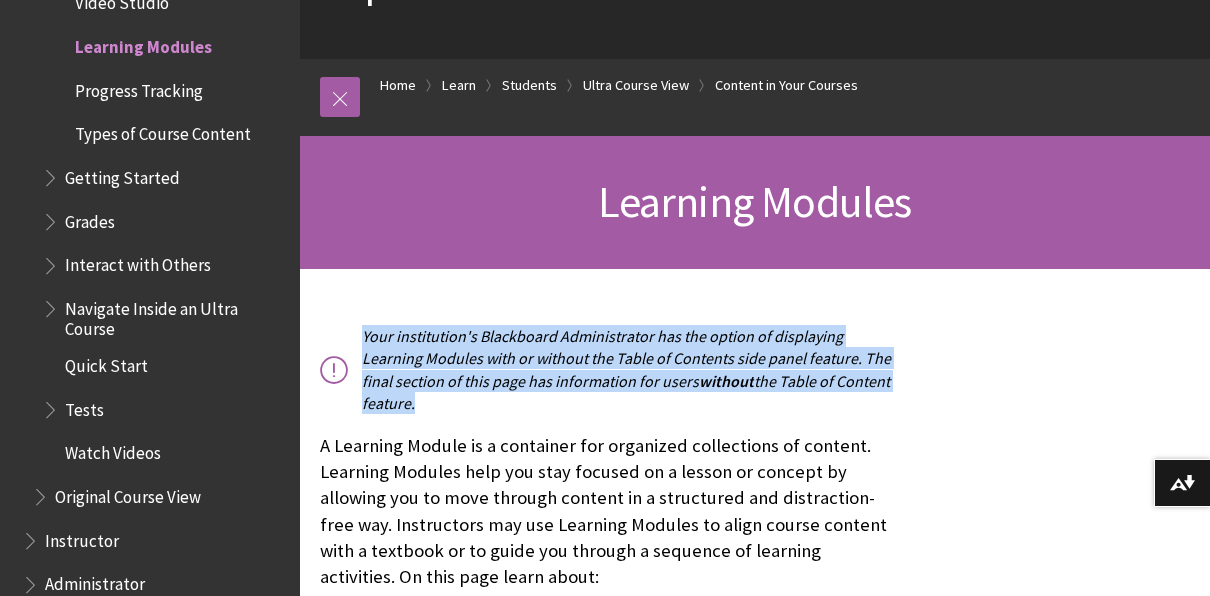 drag, startPoint x: 363, startPoint y: 333, endPoint x: 424, endPoint y: 396, distance: 87.69264 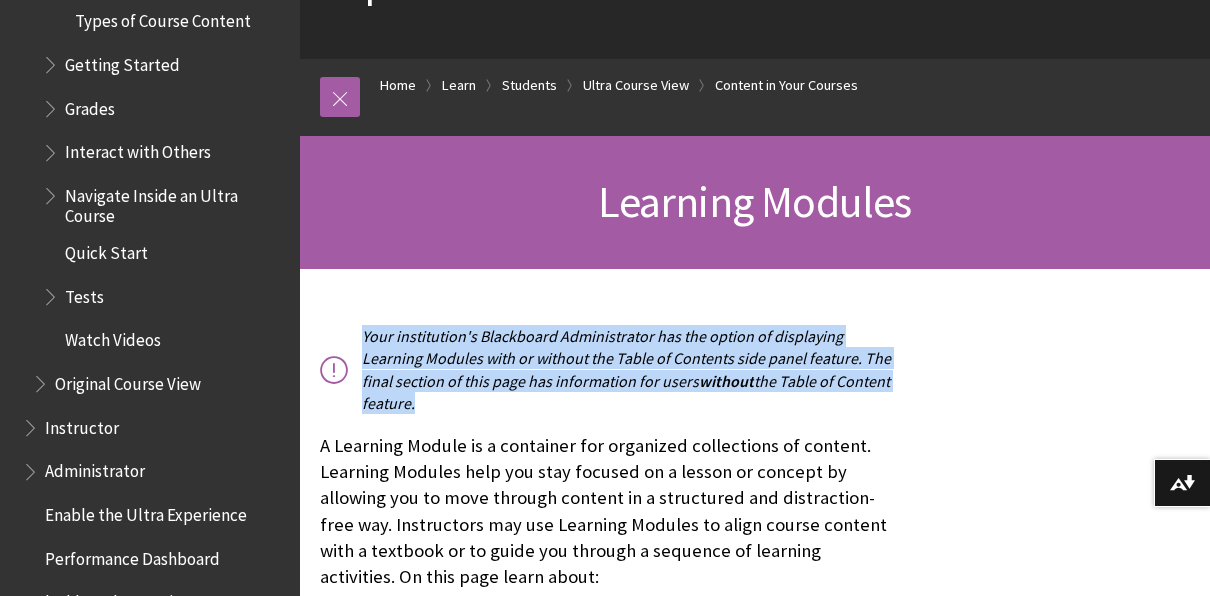 scroll, scrollTop: 2883, scrollLeft: 0, axis: vertical 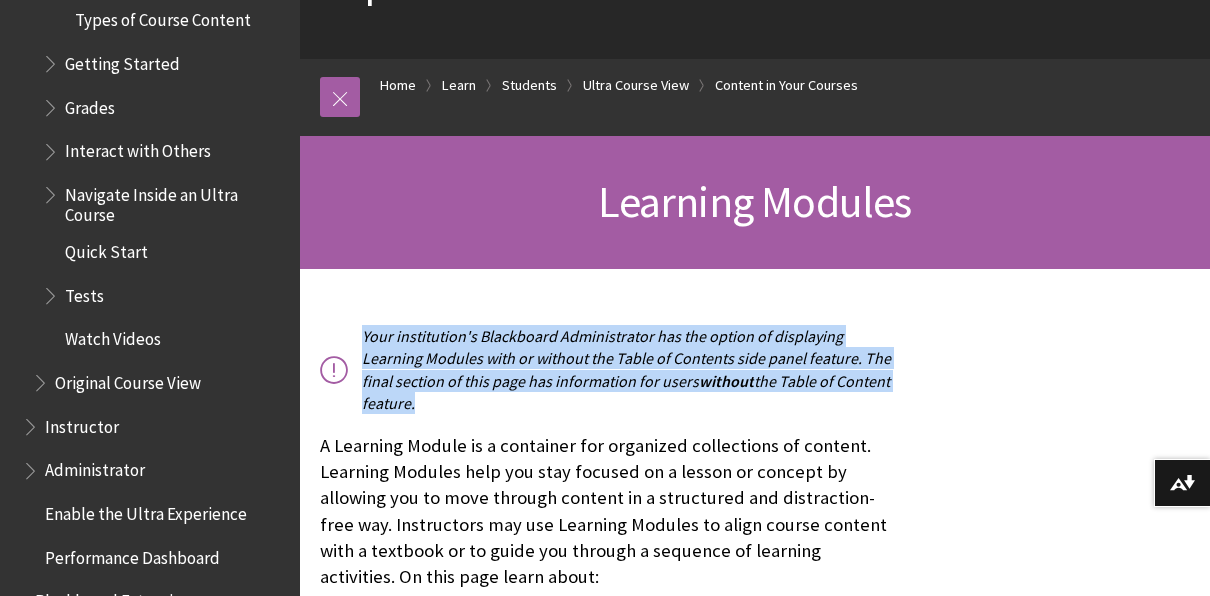 click on "Administrator" at bounding box center [95, 467] 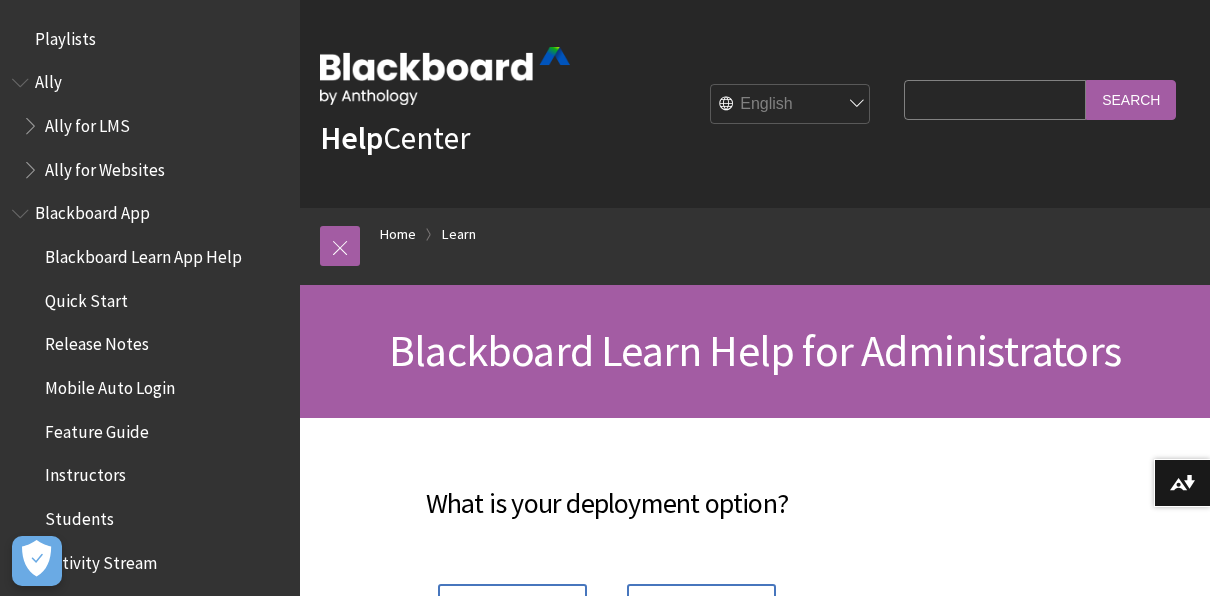 scroll, scrollTop: 0, scrollLeft: 0, axis: both 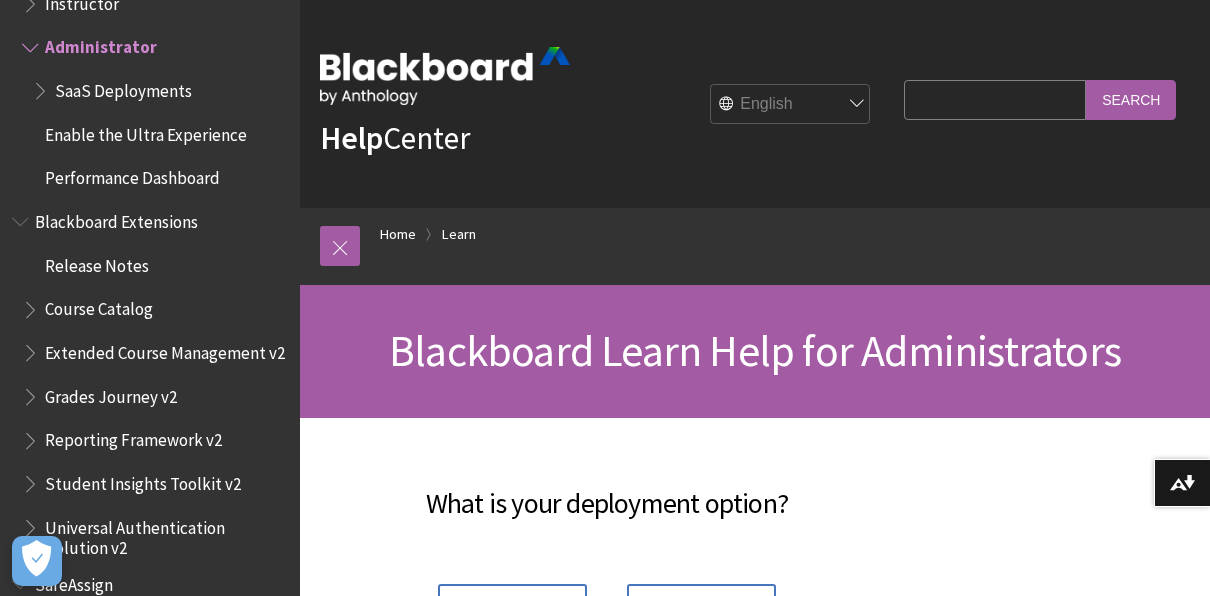 click on "Search Query" at bounding box center (995, 99) 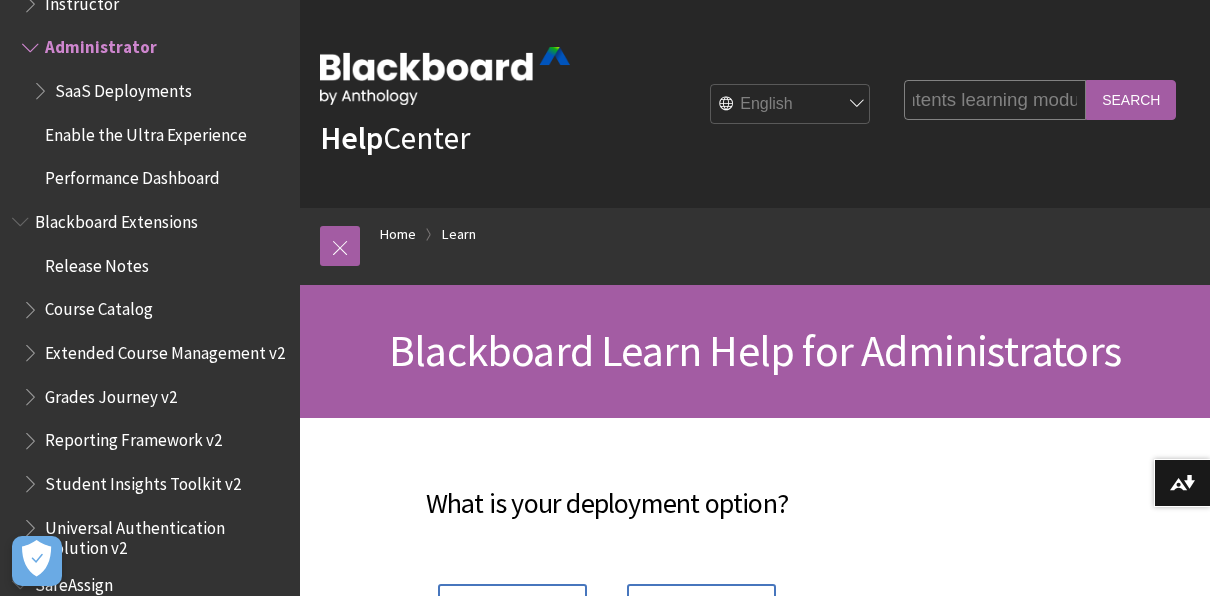 scroll, scrollTop: 0, scrollLeft: 103, axis: horizontal 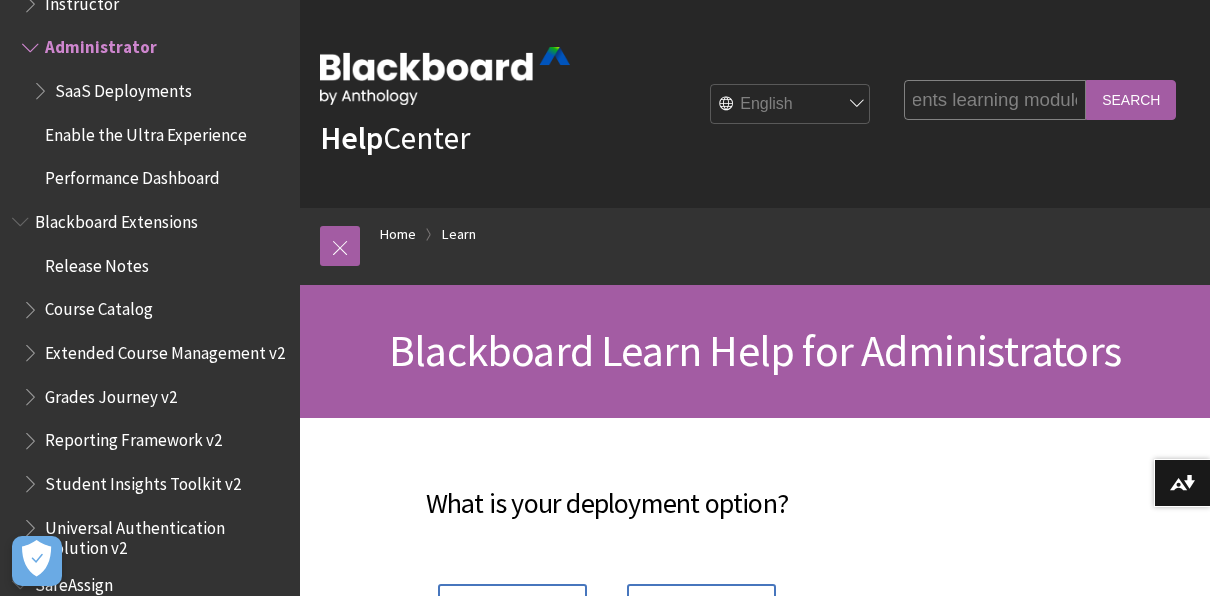type on "table of contents learning modules" 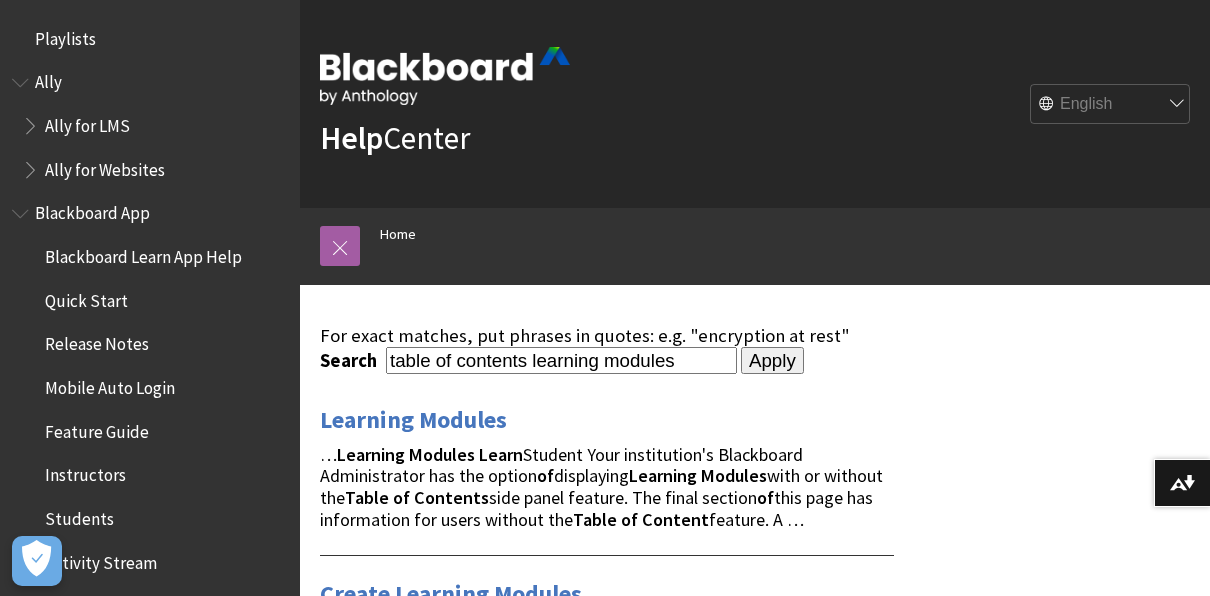 scroll, scrollTop: 0, scrollLeft: 0, axis: both 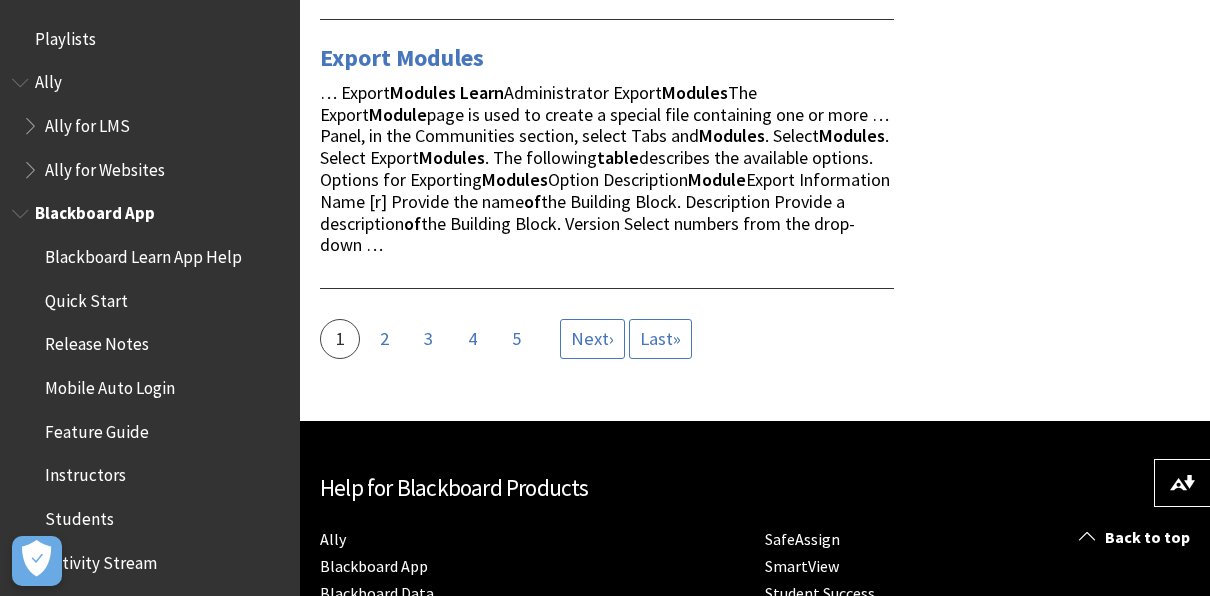 click on "Release Notes" at bounding box center [97, 341] 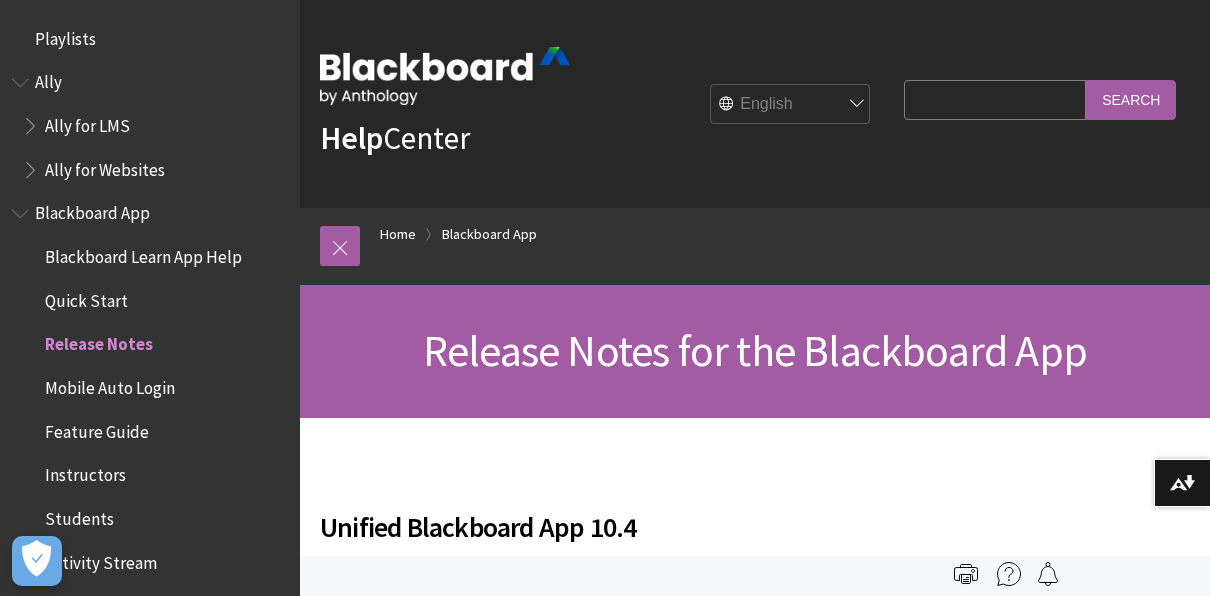 scroll, scrollTop: 0, scrollLeft: 0, axis: both 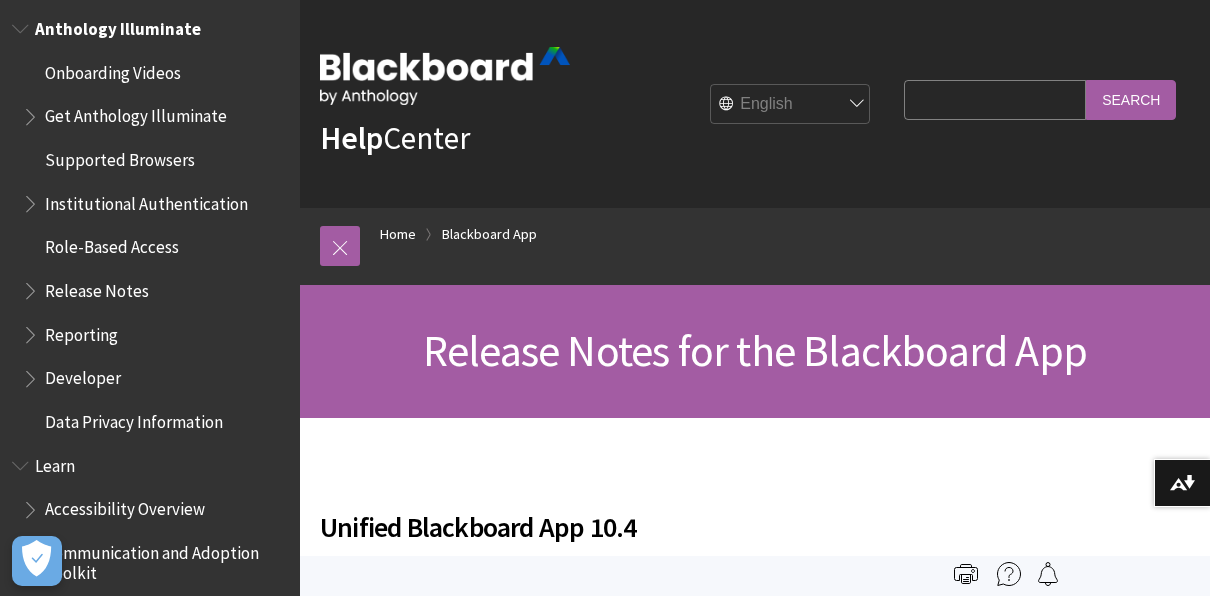 click on "Release Notes" at bounding box center (97, 287) 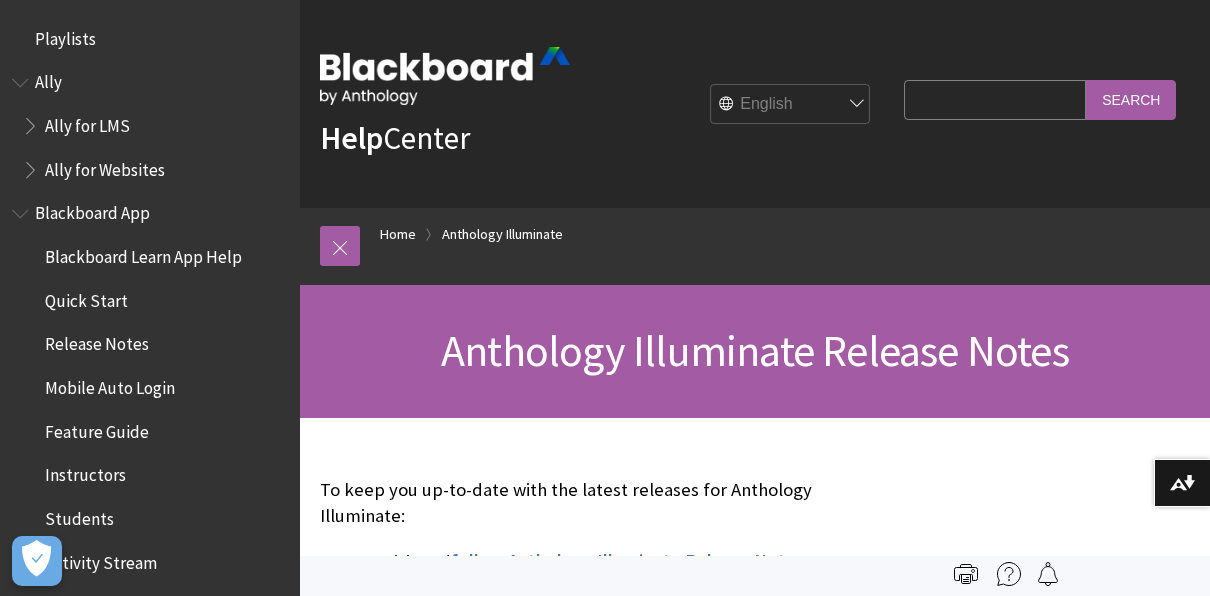 scroll, scrollTop: 0, scrollLeft: 0, axis: both 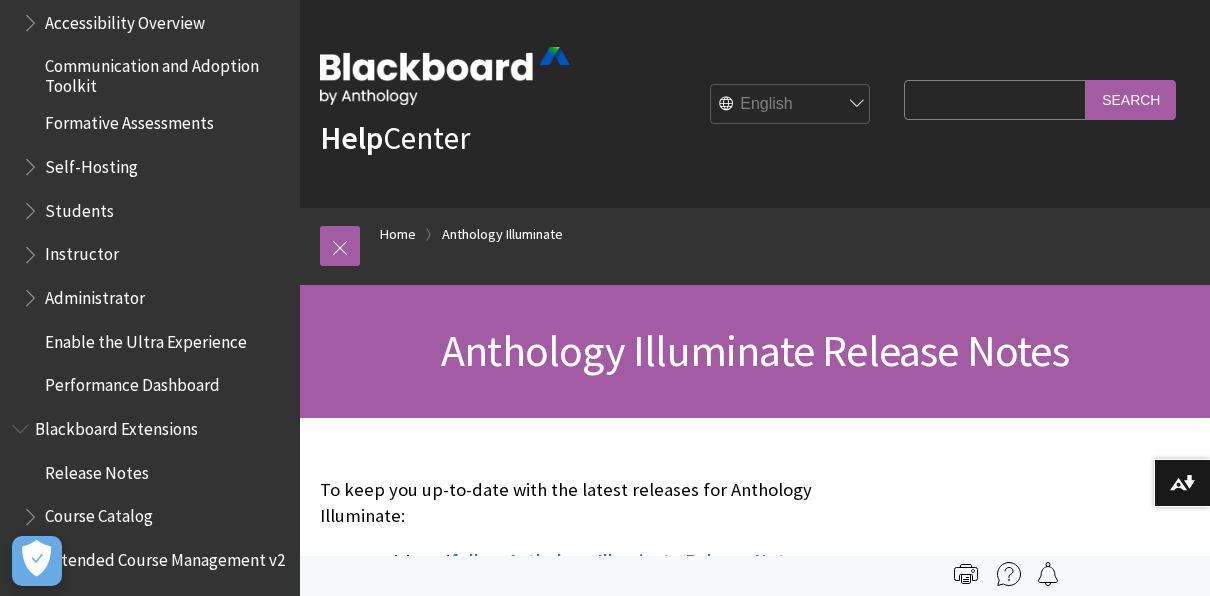 click on "Administrator" at bounding box center [95, 294] 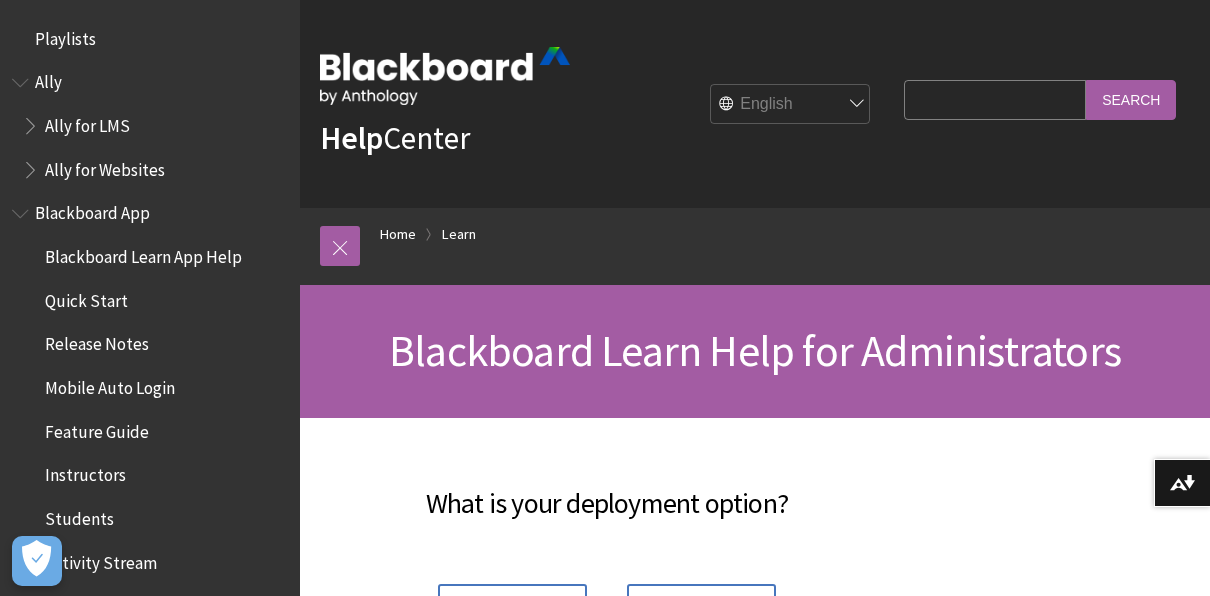 scroll, scrollTop: 0, scrollLeft: 0, axis: both 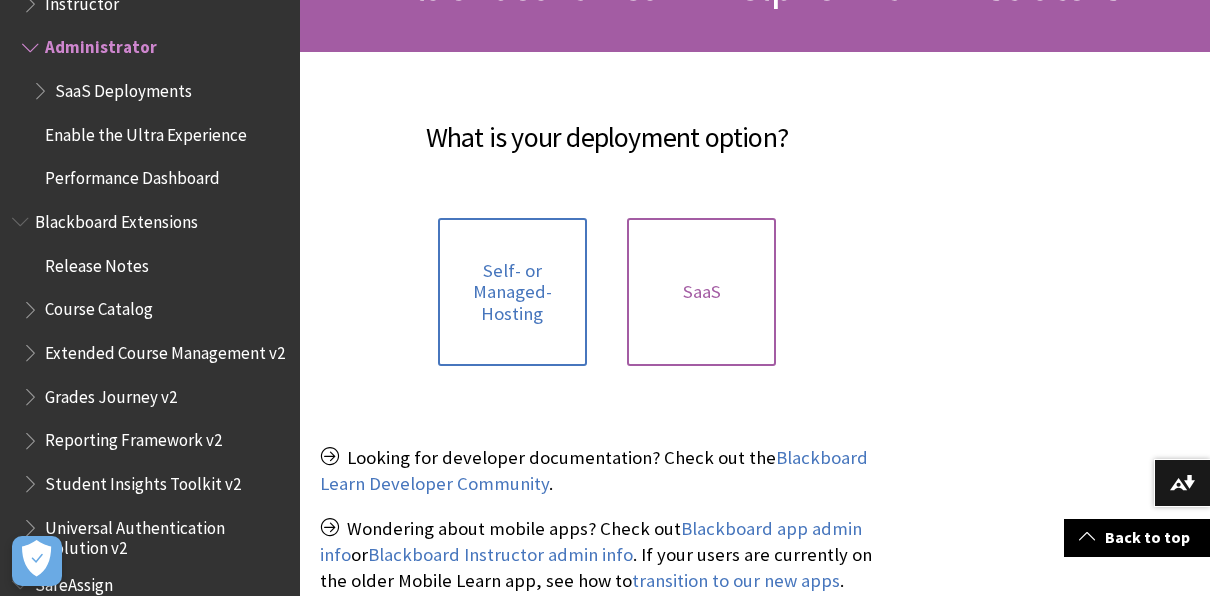 click on "SaaS" at bounding box center [701, 292] 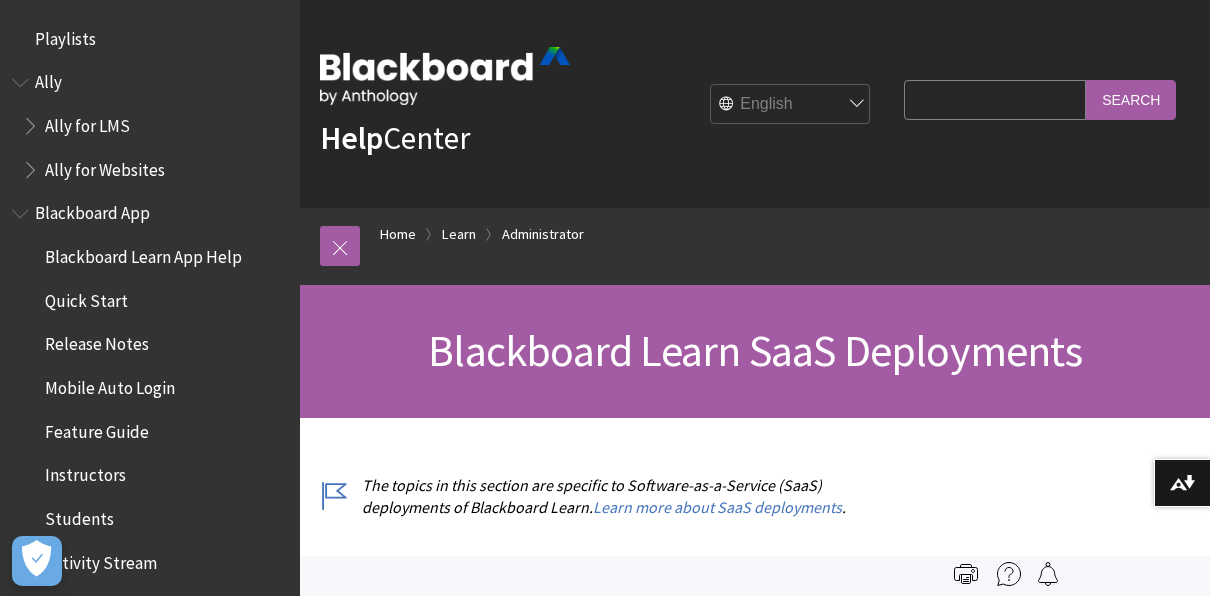 scroll, scrollTop: 0, scrollLeft: 0, axis: both 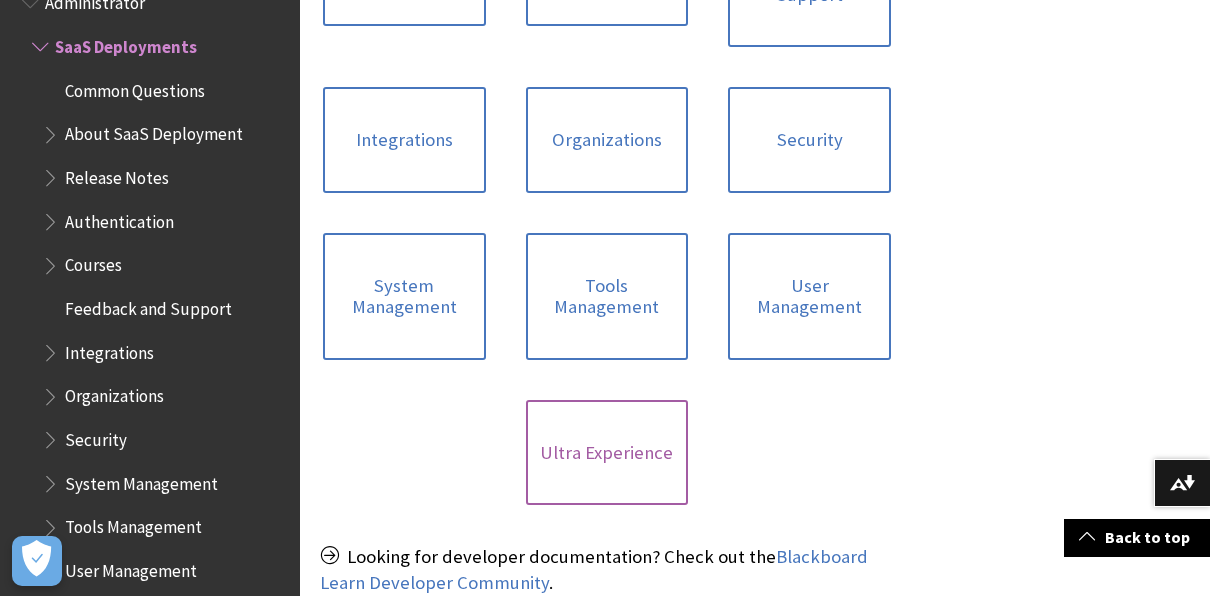 click on "Ultra Experience" at bounding box center (607, 453) 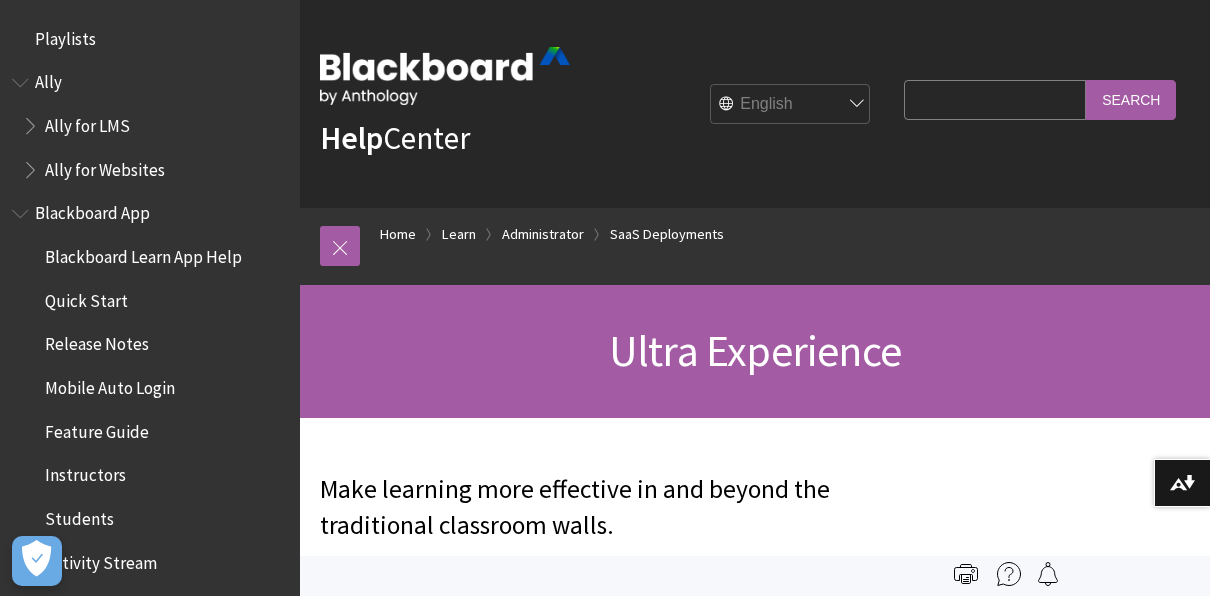 scroll, scrollTop: 0, scrollLeft: 0, axis: both 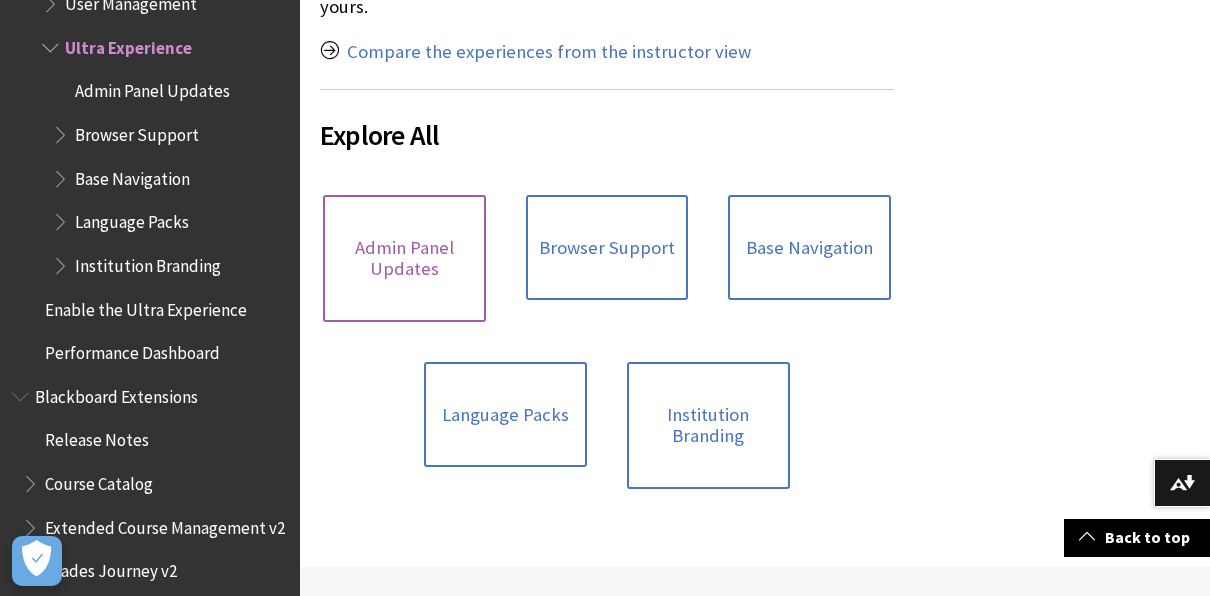 click on "Admin Panel Updates" at bounding box center (404, 258) 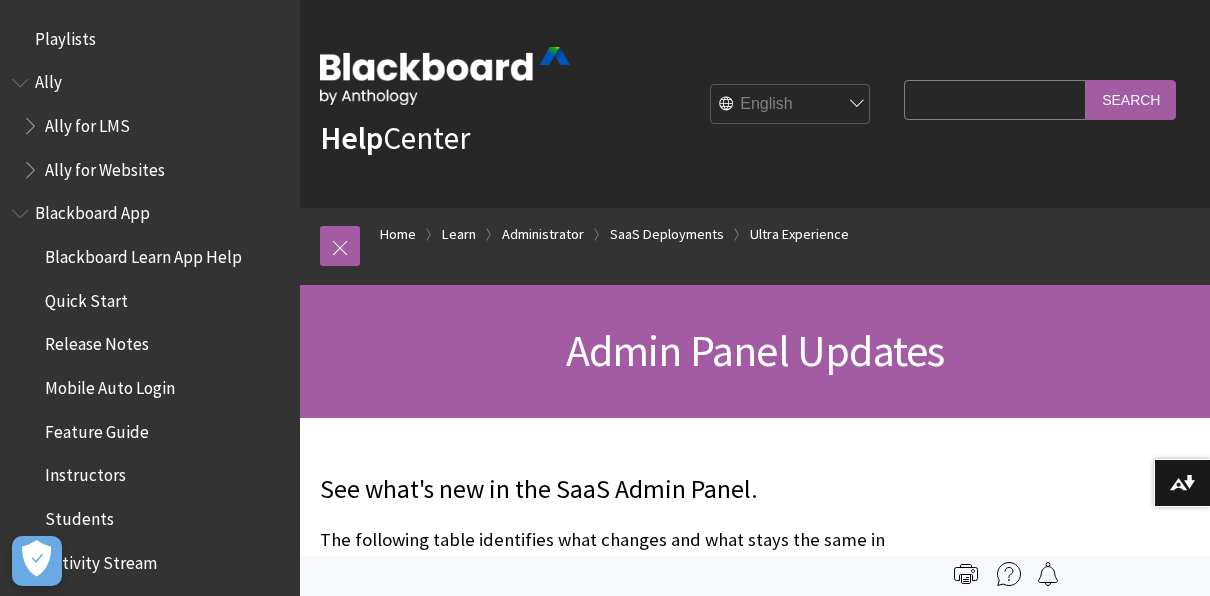 scroll, scrollTop: 0, scrollLeft: 0, axis: both 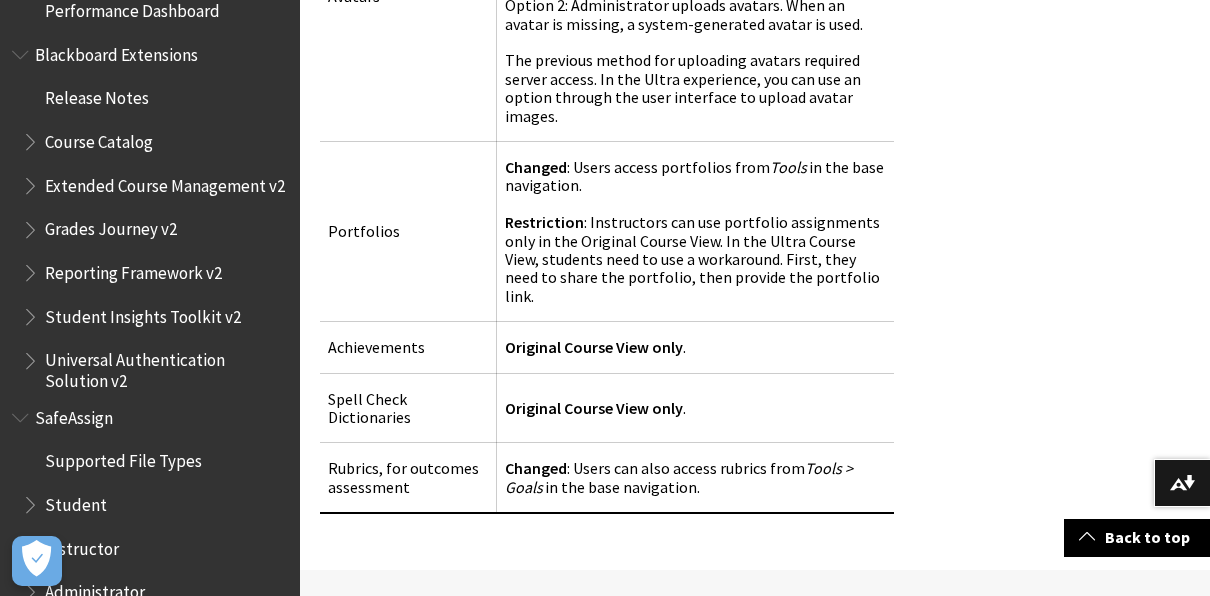 click on "Need more help with  Learn ? Log in to Behind the Blackboard for support   Join the Community   Find developer docs   Find videos for your users" at bounding box center [755, 759] 